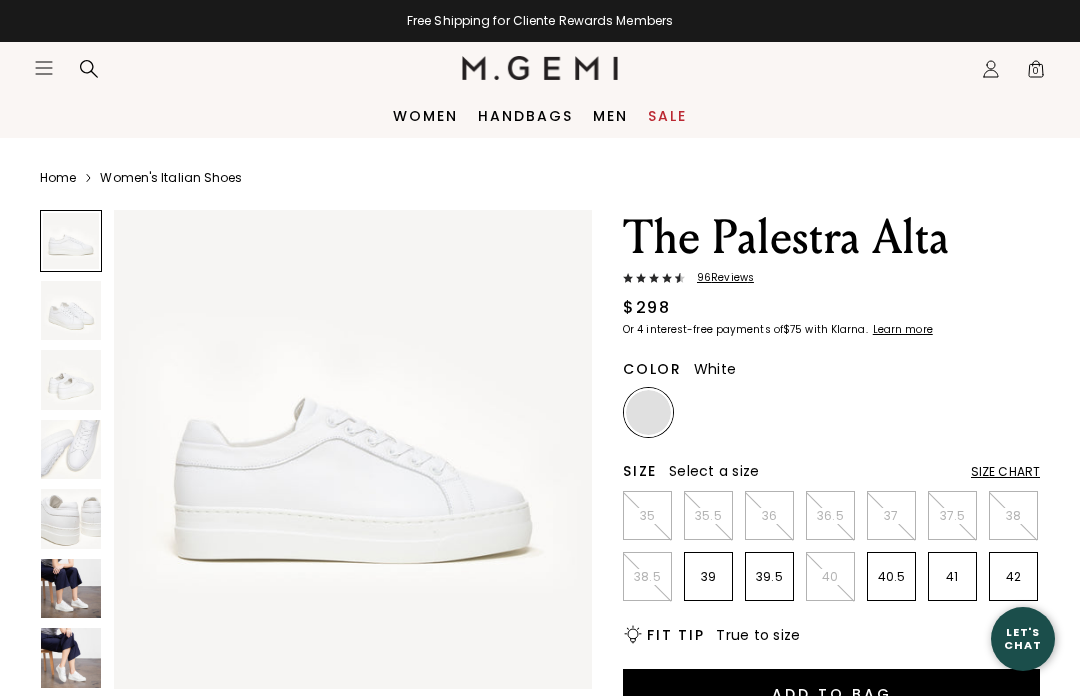 scroll, scrollTop: 0, scrollLeft: 0, axis: both 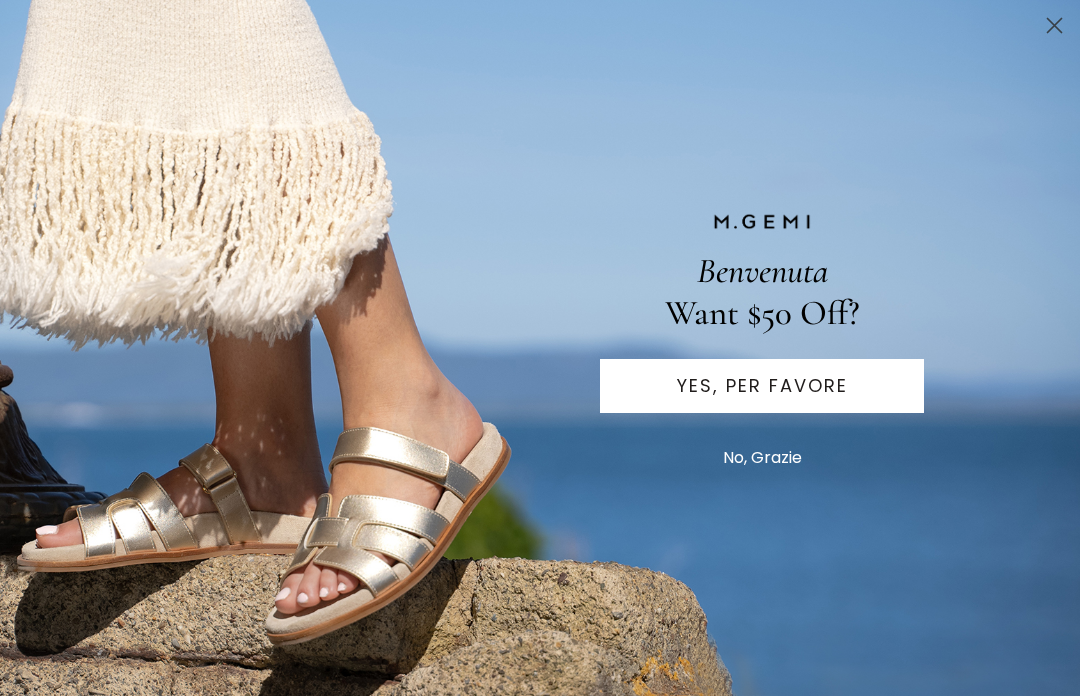 click 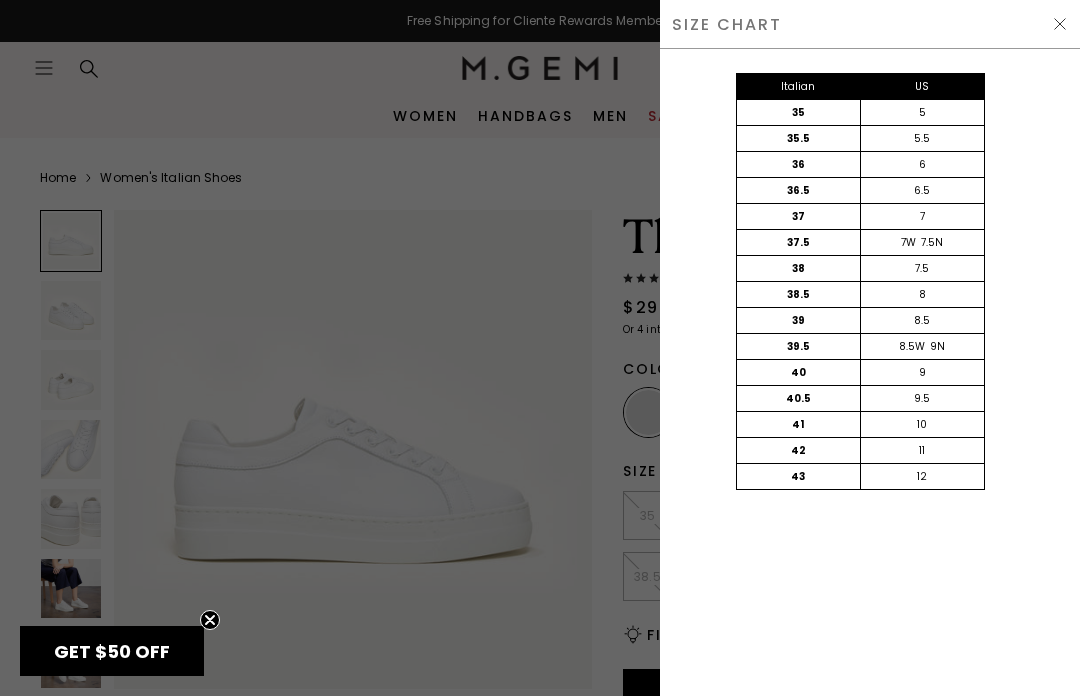 click on "SIZE CHART" at bounding box center (870, 24) 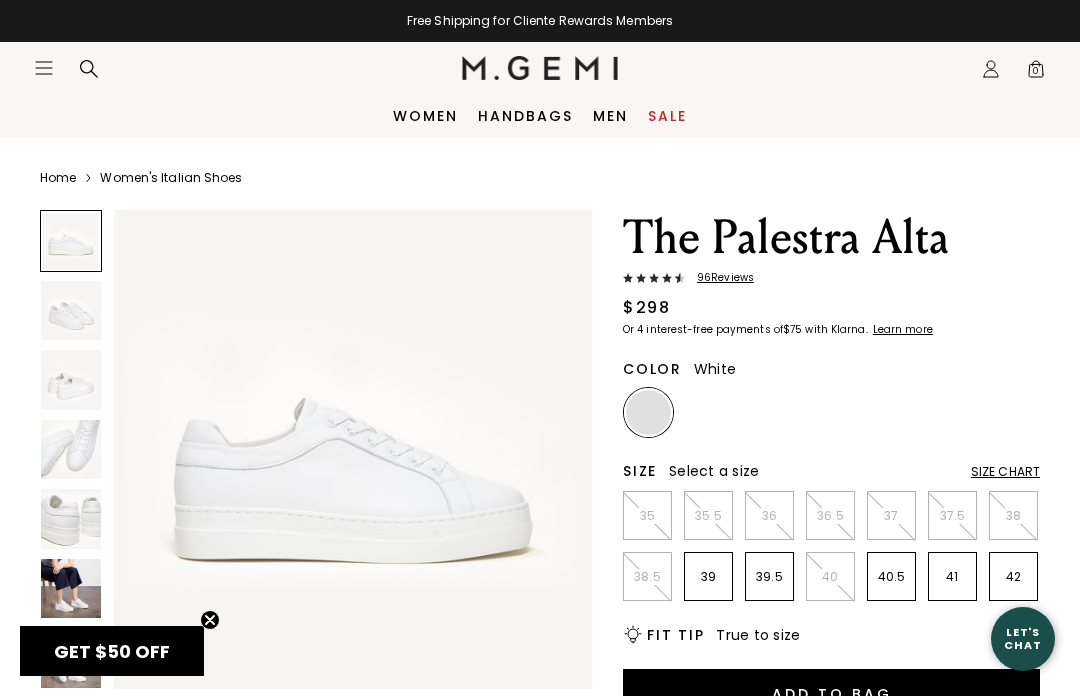 click on "Women" at bounding box center [425, 116] 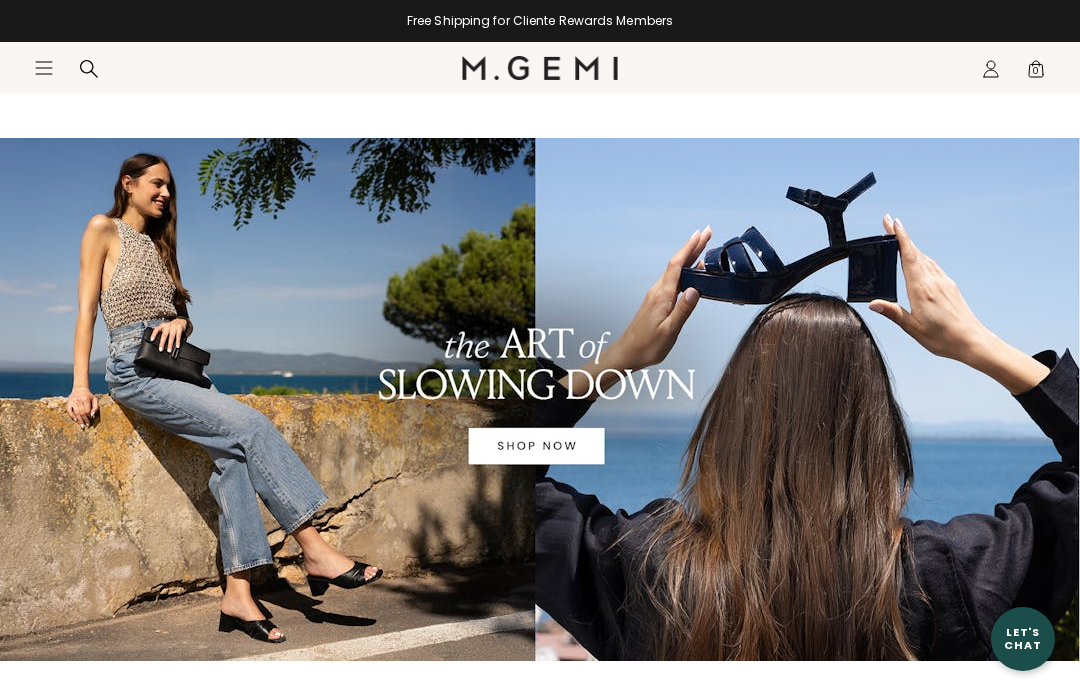 scroll, scrollTop: 125, scrollLeft: 0, axis: vertical 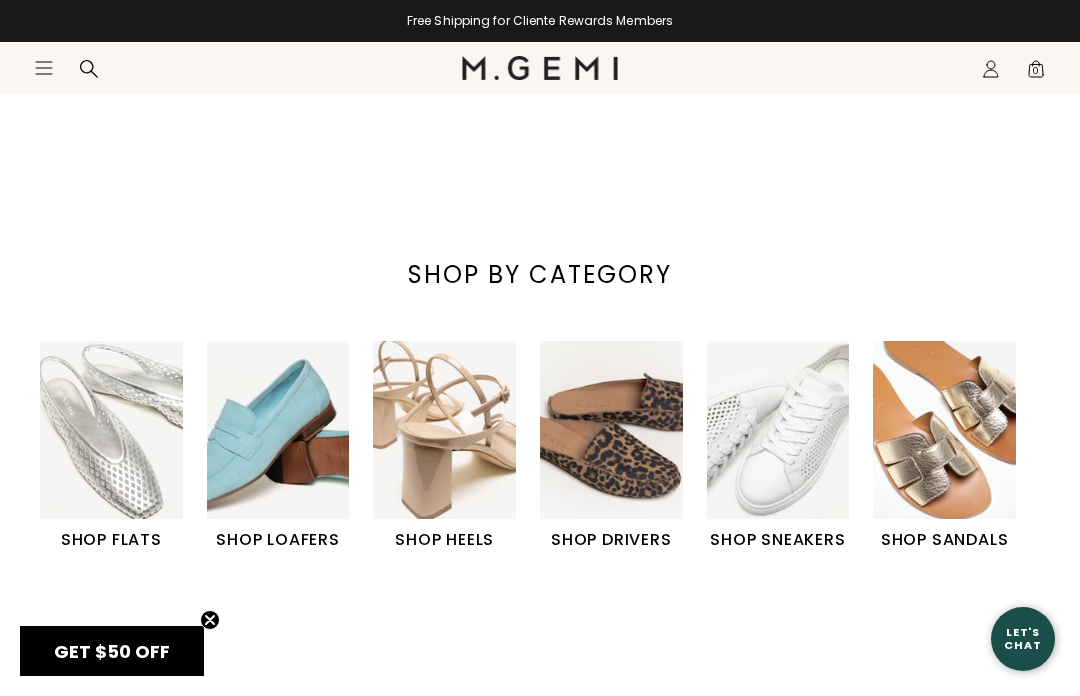 click on "SHOP FLATS" at bounding box center (111, 540) 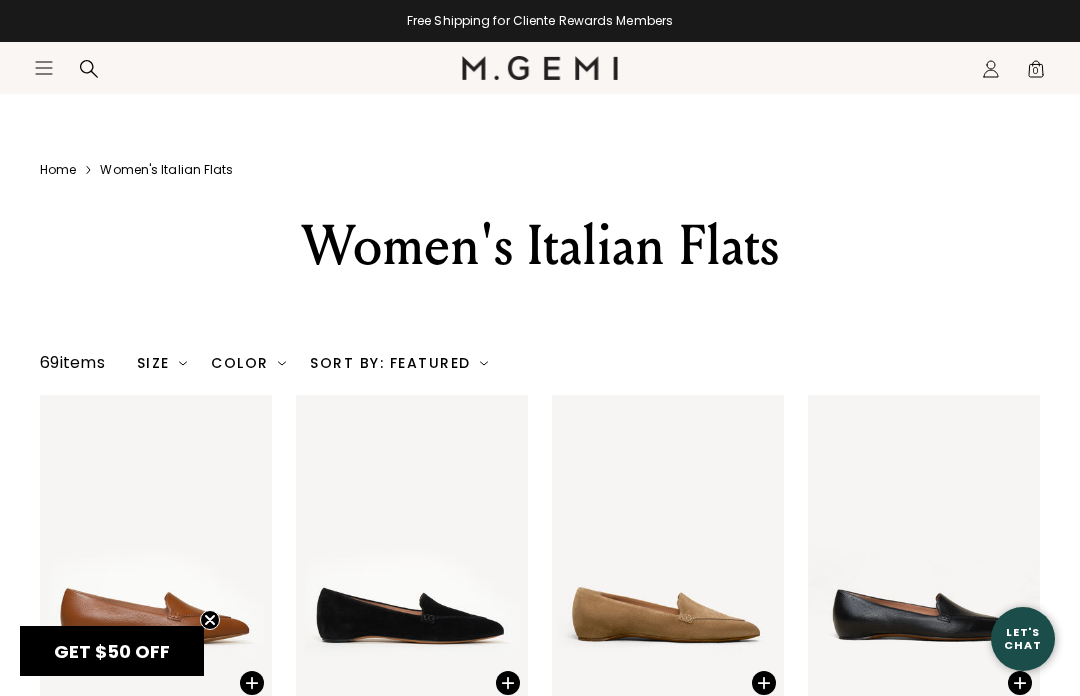 scroll, scrollTop: 641, scrollLeft: 0, axis: vertical 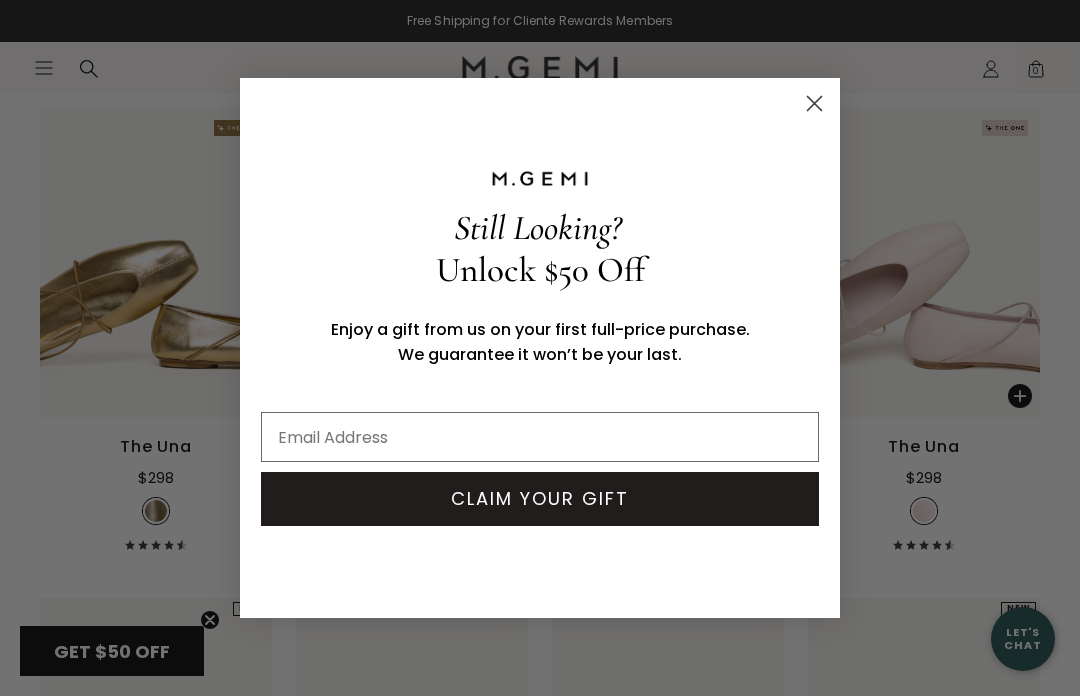 click 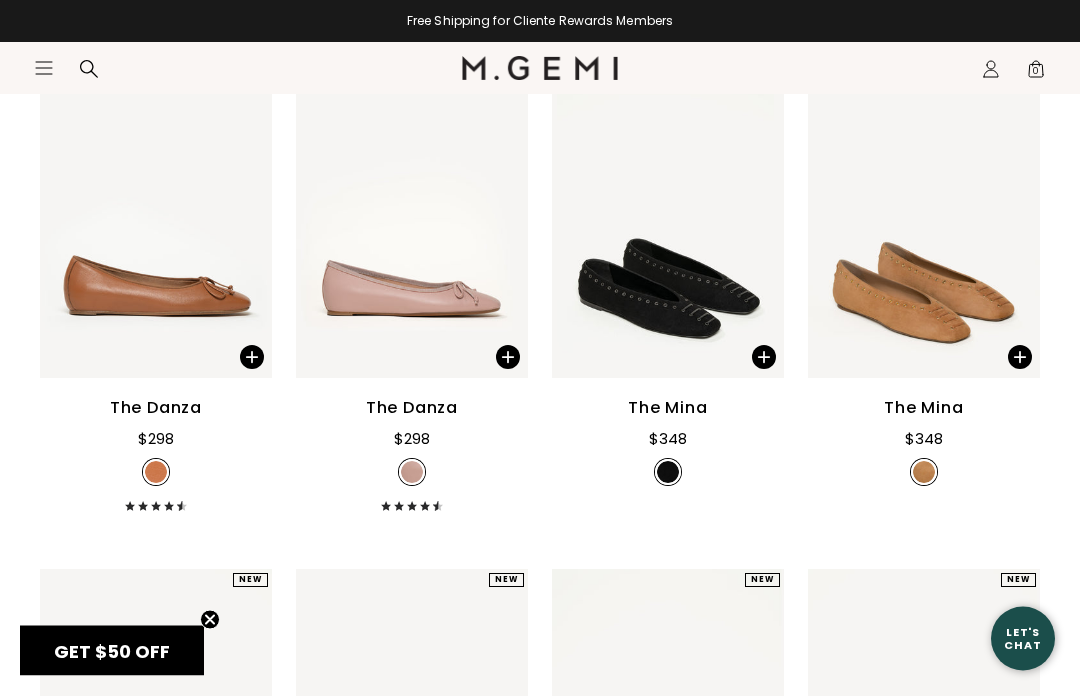 scroll, scrollTop: 1807, scrollLeft: 0, axis: vertical 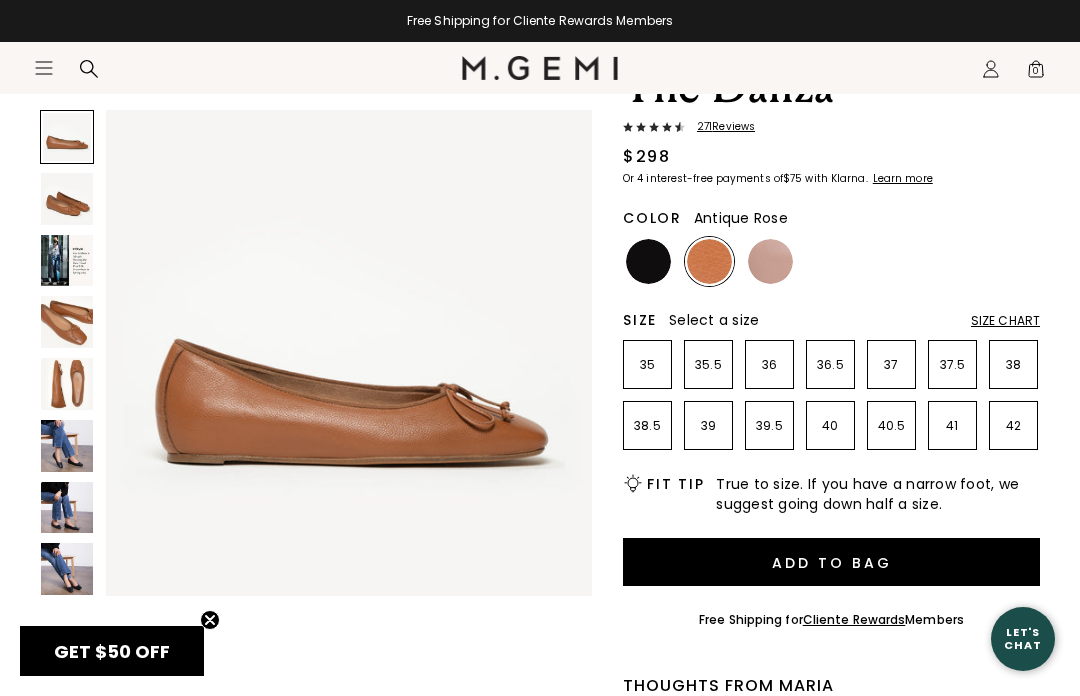 click at bounding box center [770, 261] 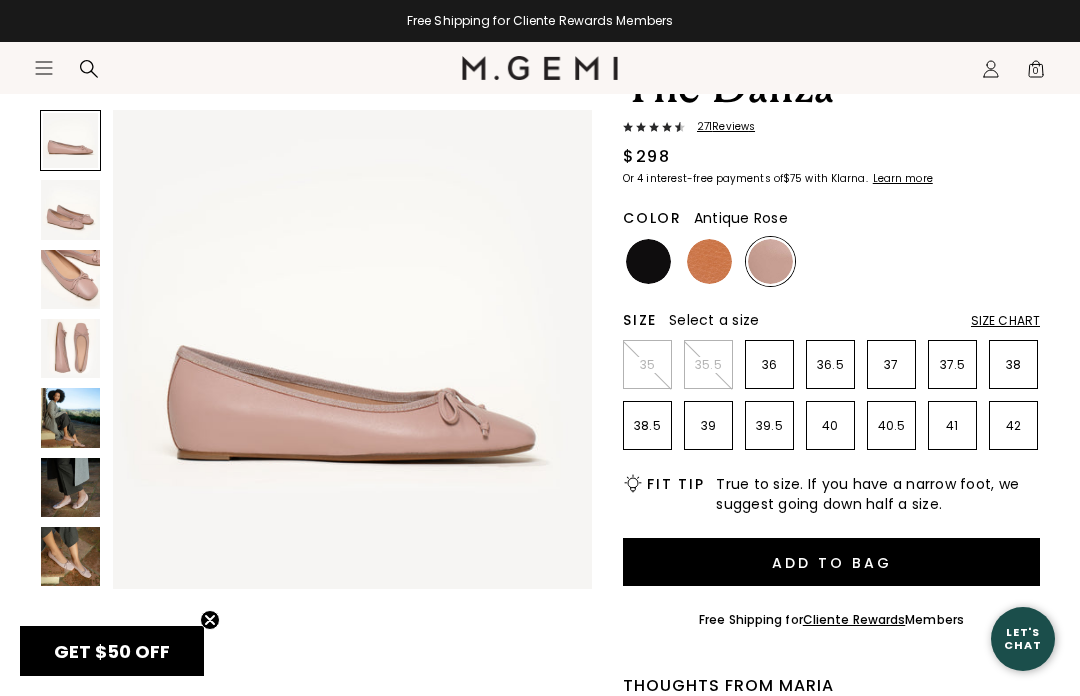 scroll, scrollTop: 0, scrollLeft: 0, axis: both 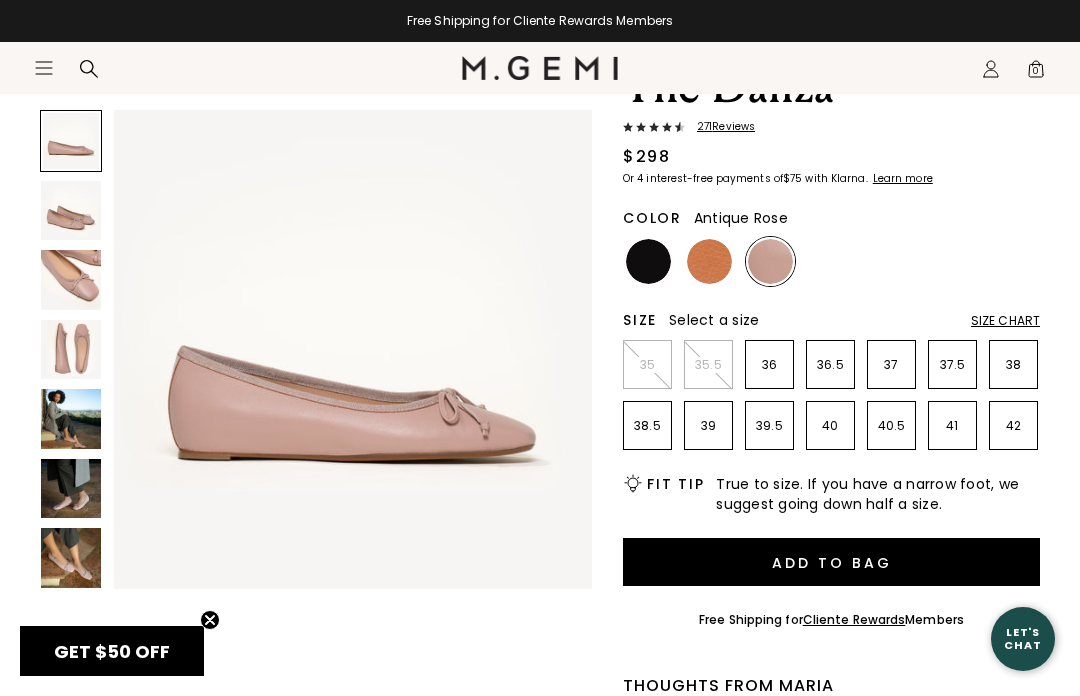 click at bounding box center [709, 261] 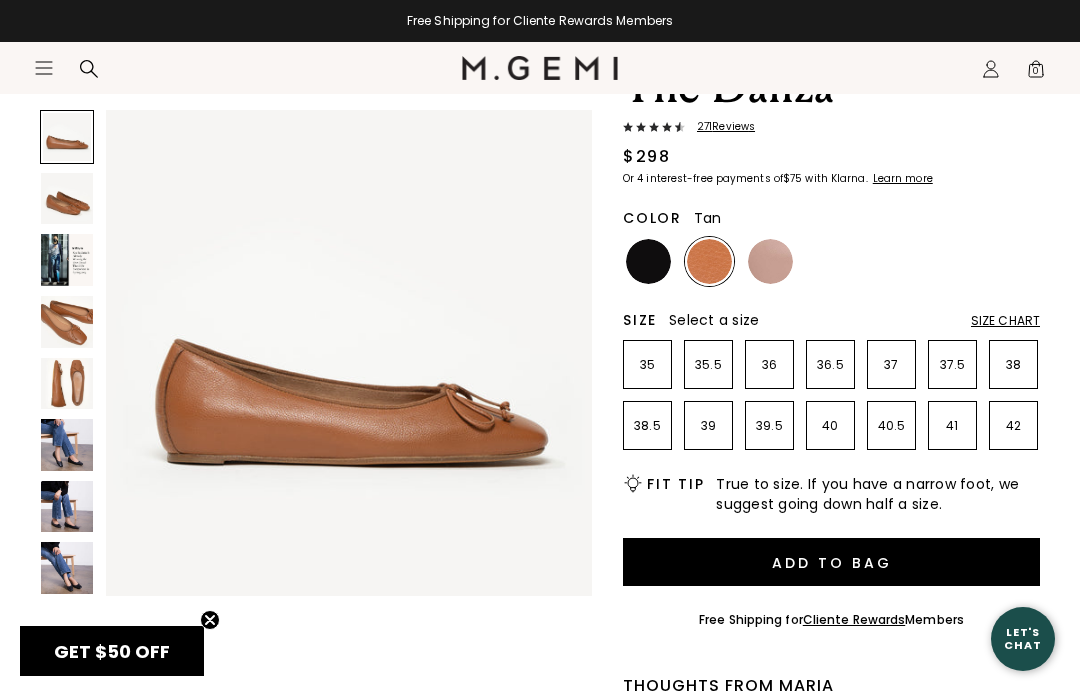 scroll, scrollTop: 0, scrollLeft: 0, axis: both 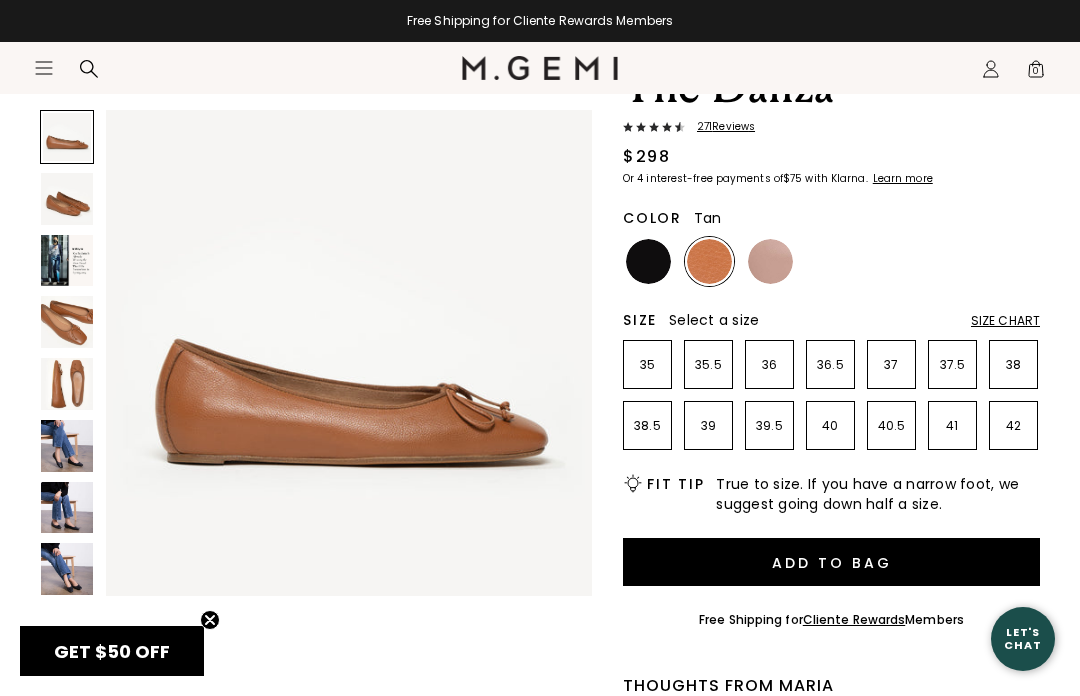 click at bounding box center [67, 199] 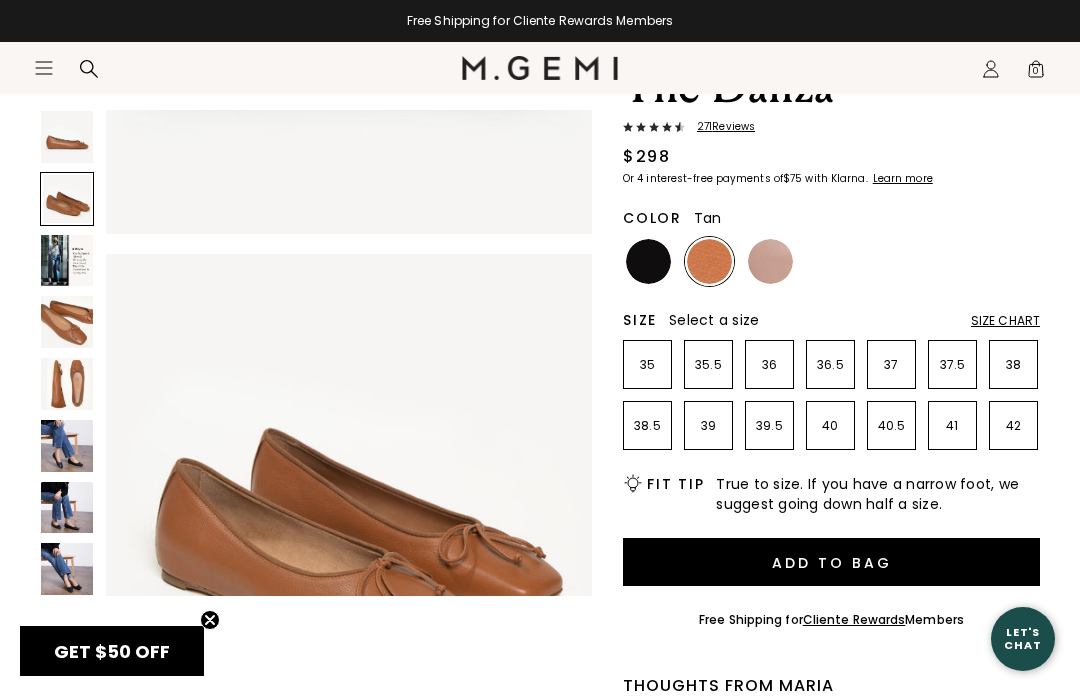 scroll, scrollTop: 506, scrollLeft: 0, axis: vertical 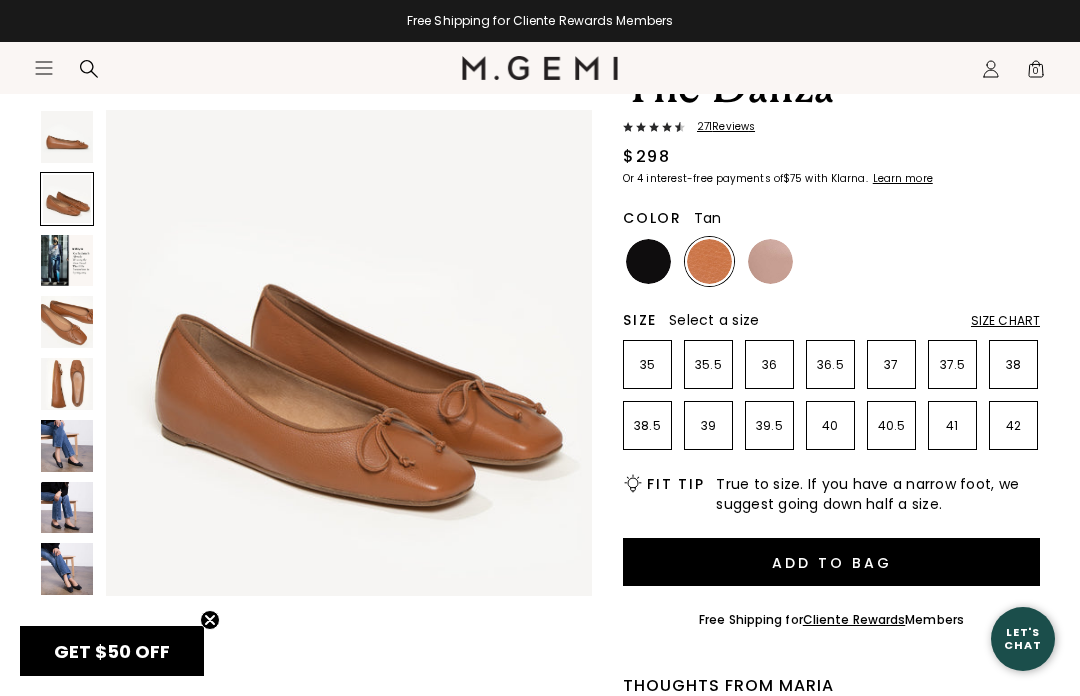 click at bounding box center [67, 322] 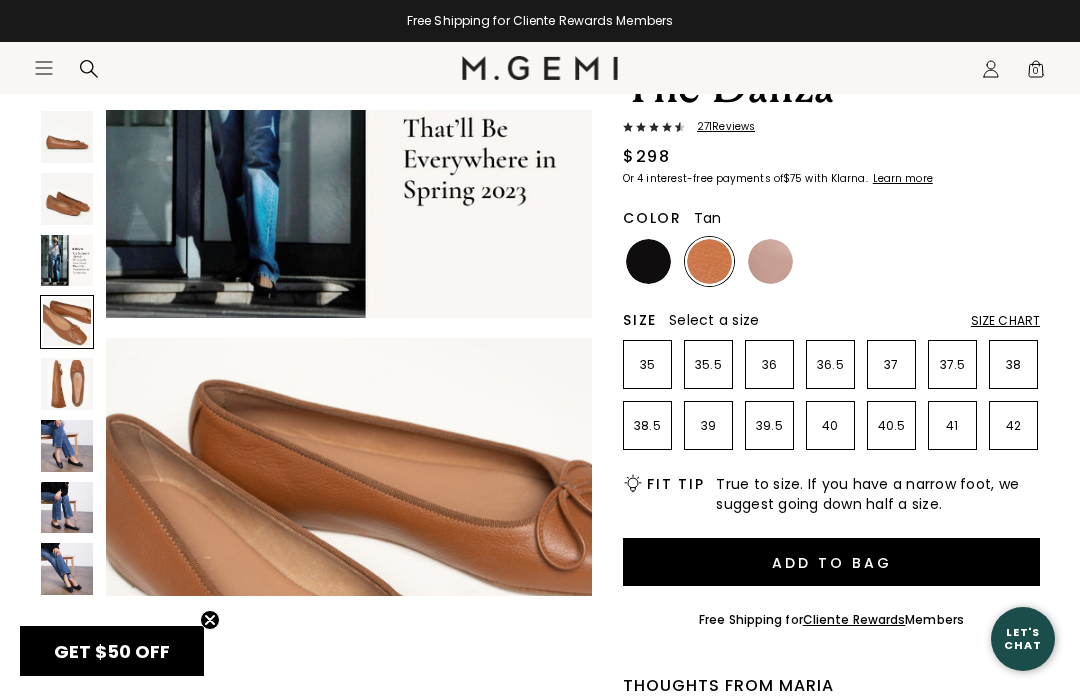 scroll, scrollTop: 1519, scrollLeft: 0, axis: vertical 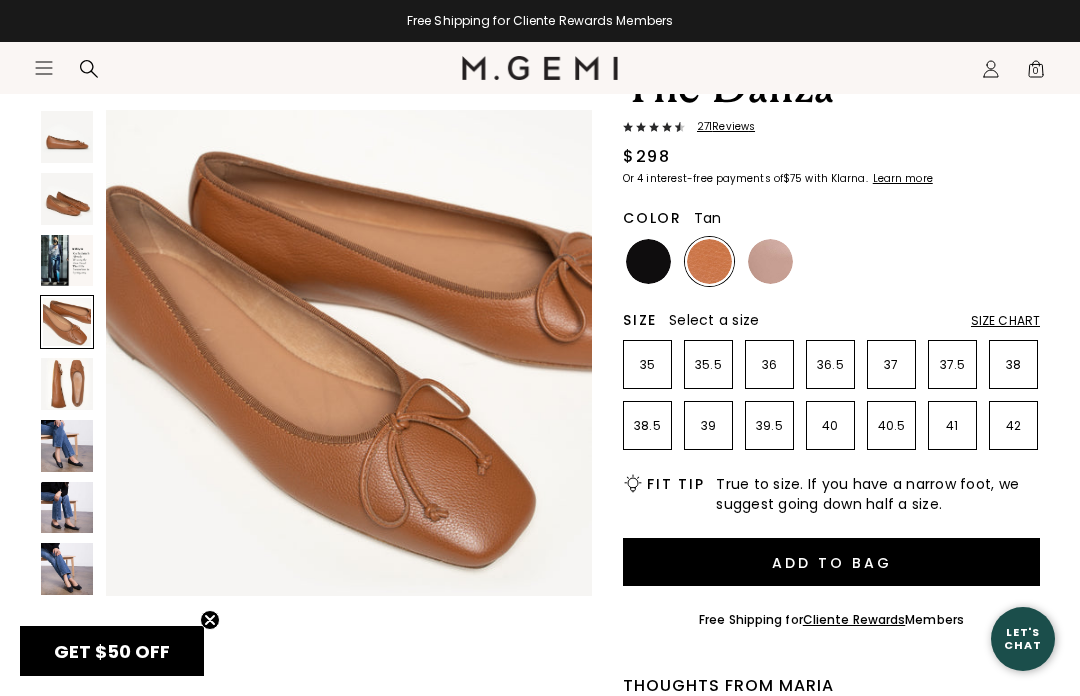 click at bounding box center [67, 384] 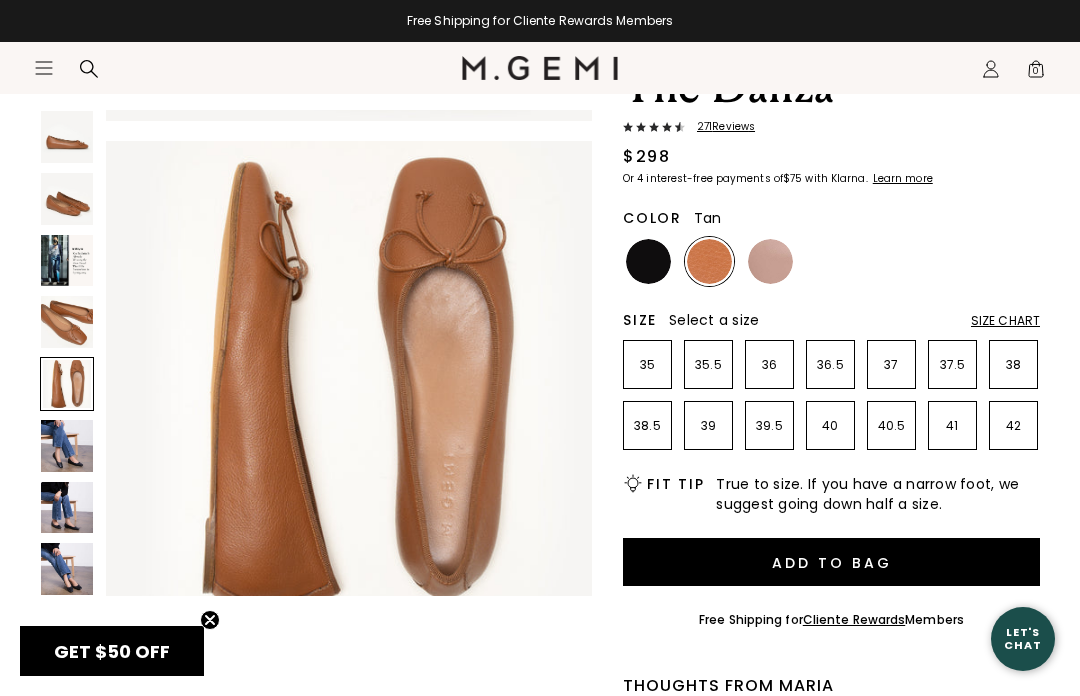 scroll, scrollTop: 2025, scrollLeft: 0, axis: vertical 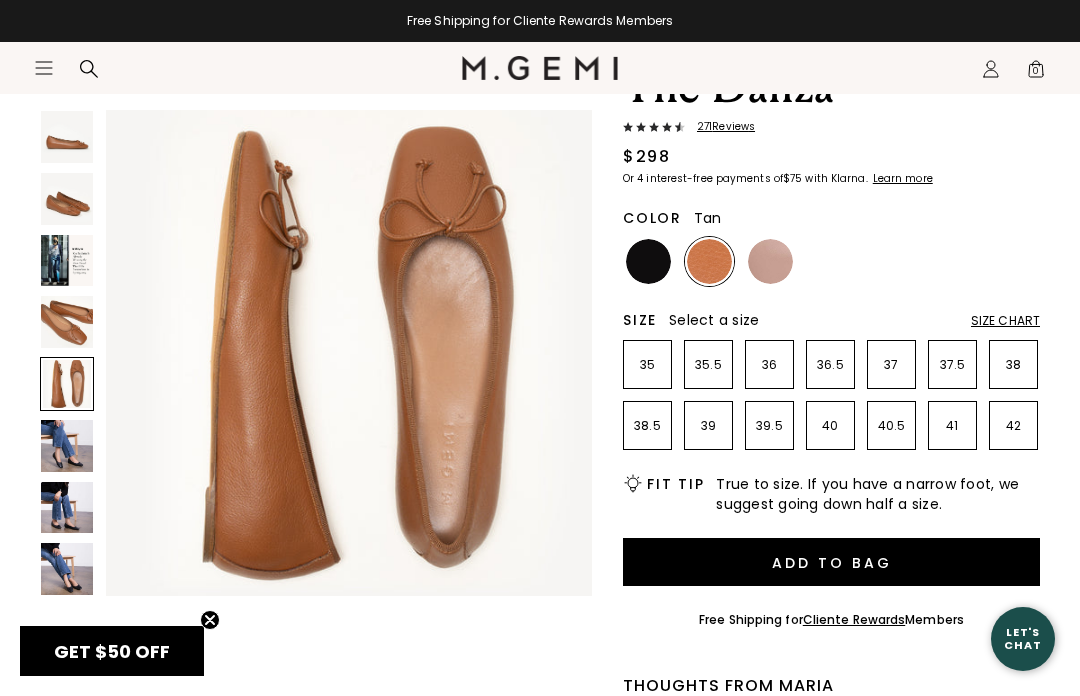click at bounding box center (67, 446) 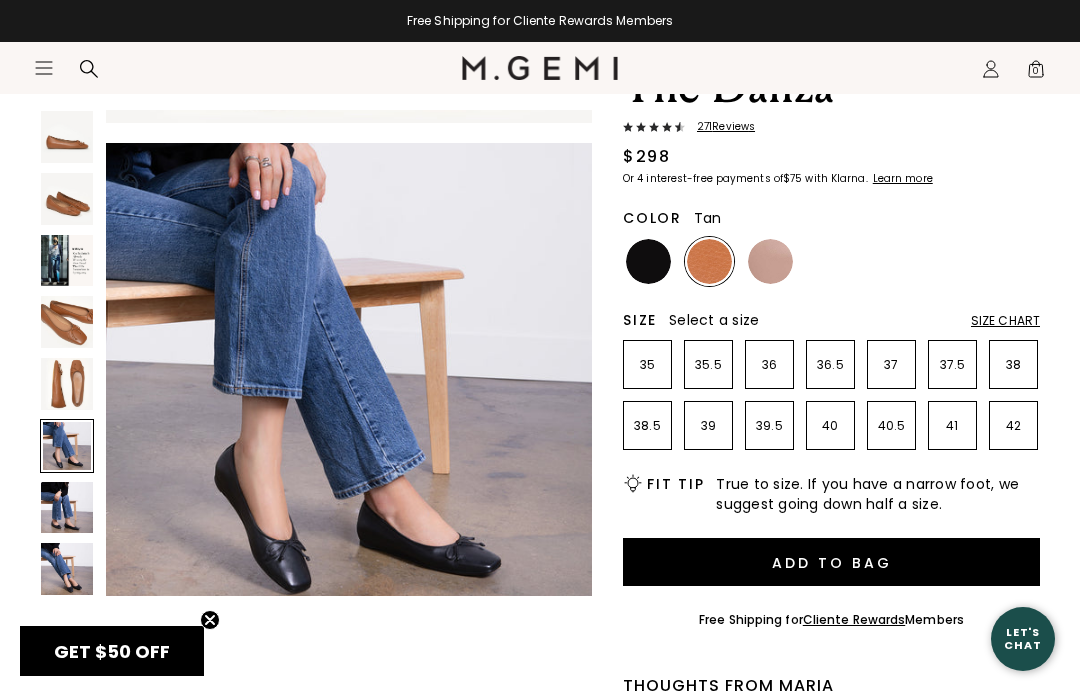 scroll, scrollTop: 2531, scrollLeft: 0, axis: vertical 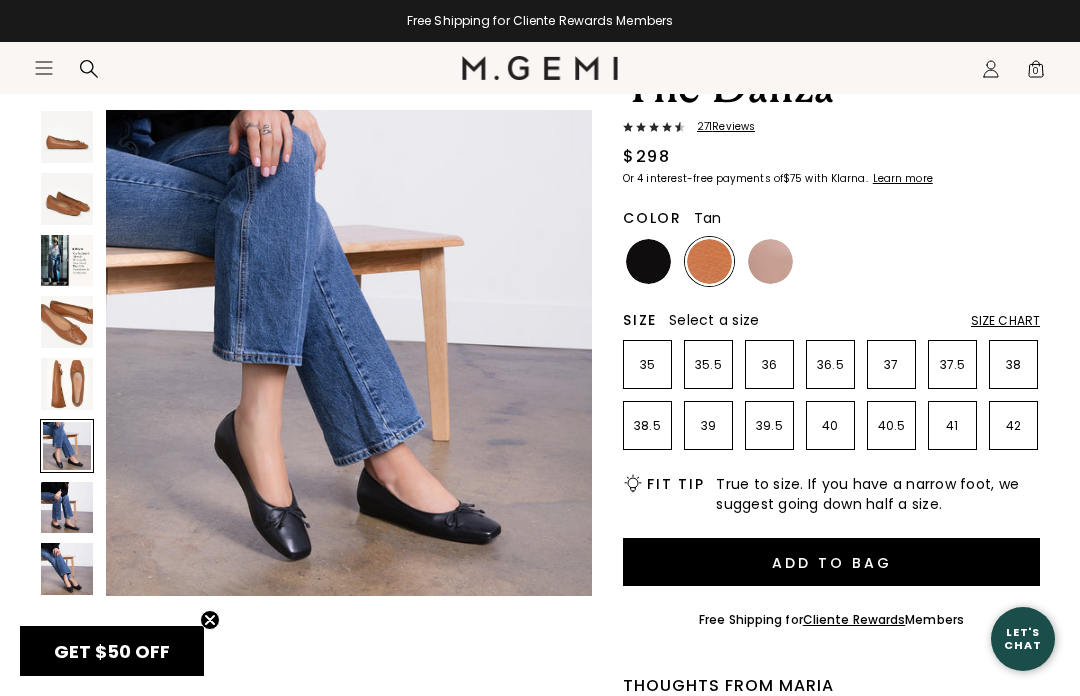 click at bounding box center [67, 508] 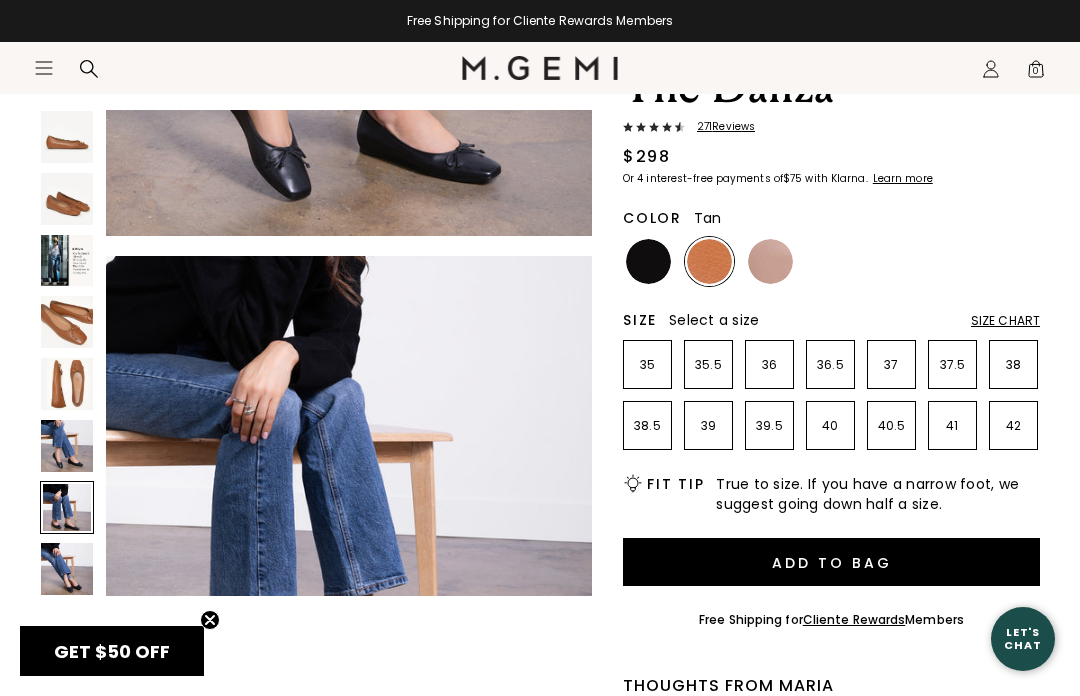 scroll, scrollTop: 3037, scrollLeft: 0, axis: vertical 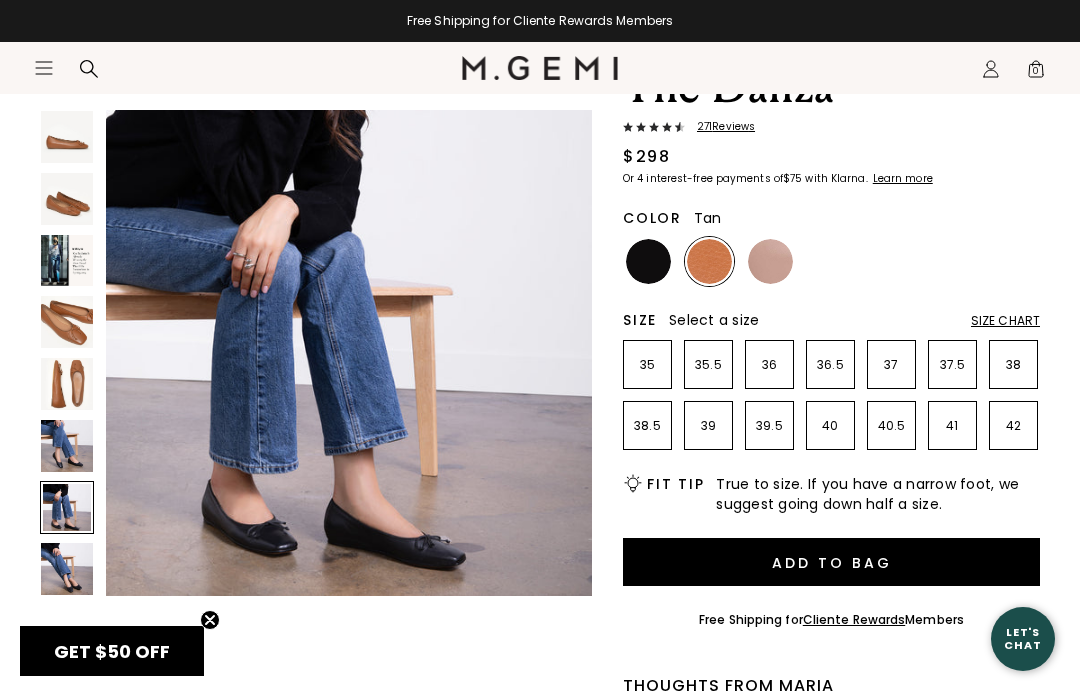 click at bounding box center [67, 569] 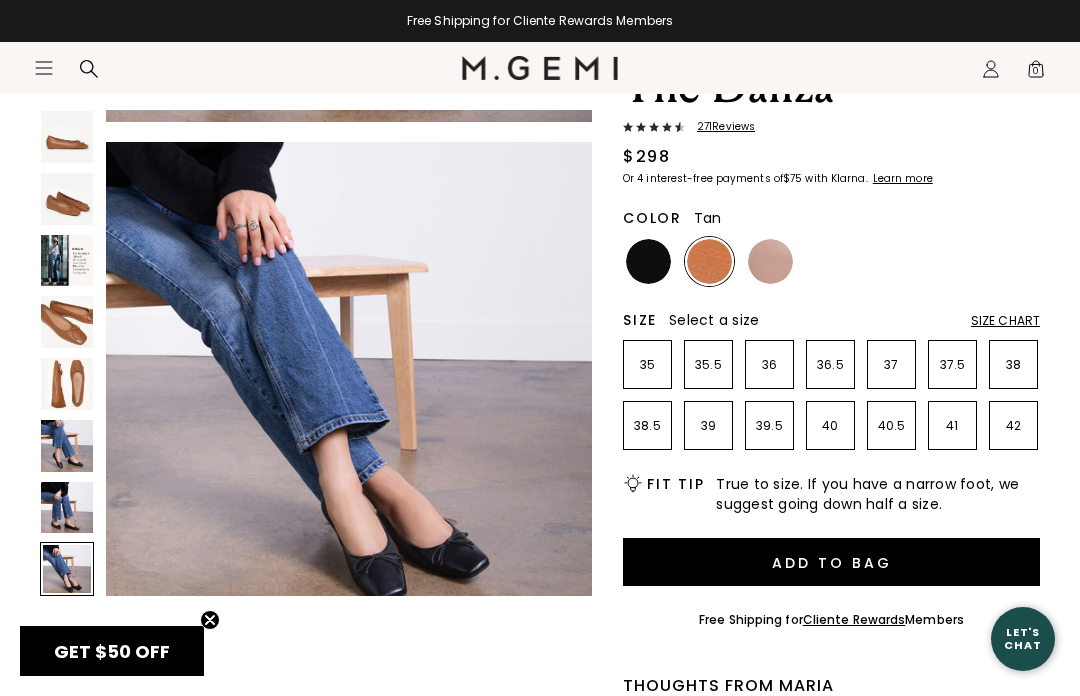 scroll, scrollTop: 3544, scrollLeft: 0, axis: vertical 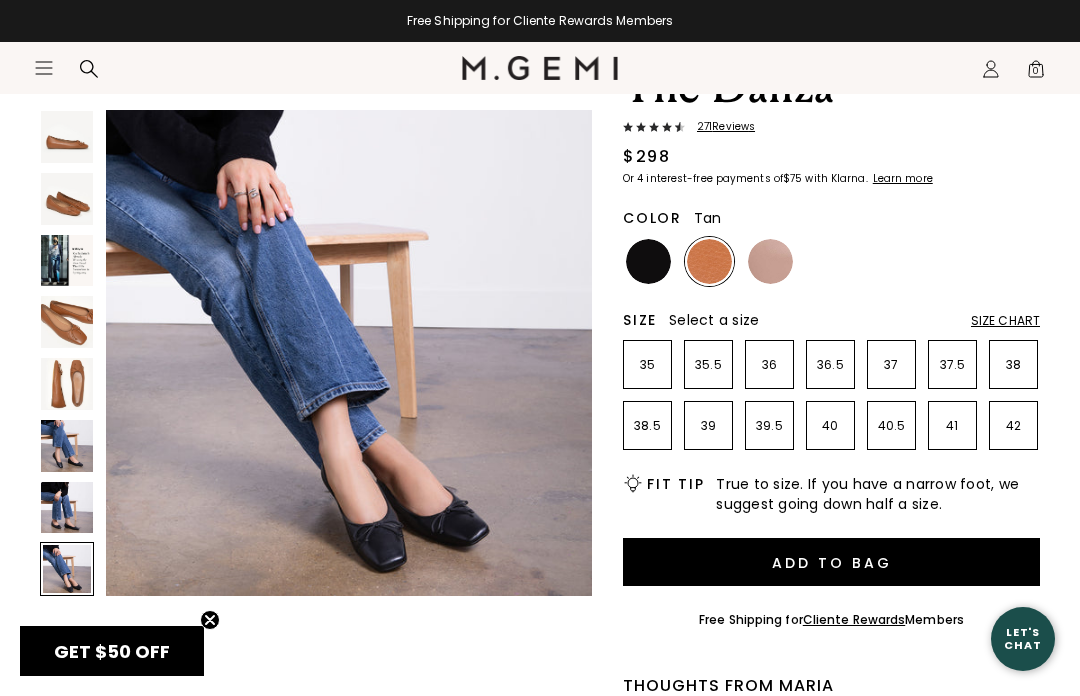 click at bounding box center (67, 384) 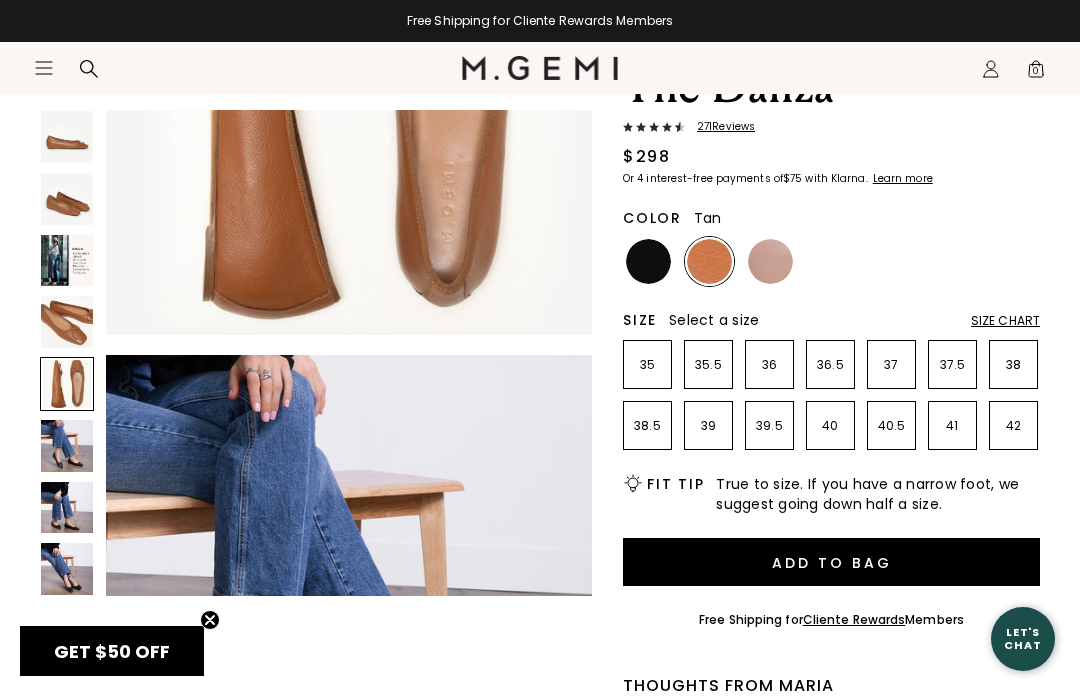 scroll, scrollTop: 2025, scrollLeft: 0, axis: vertical 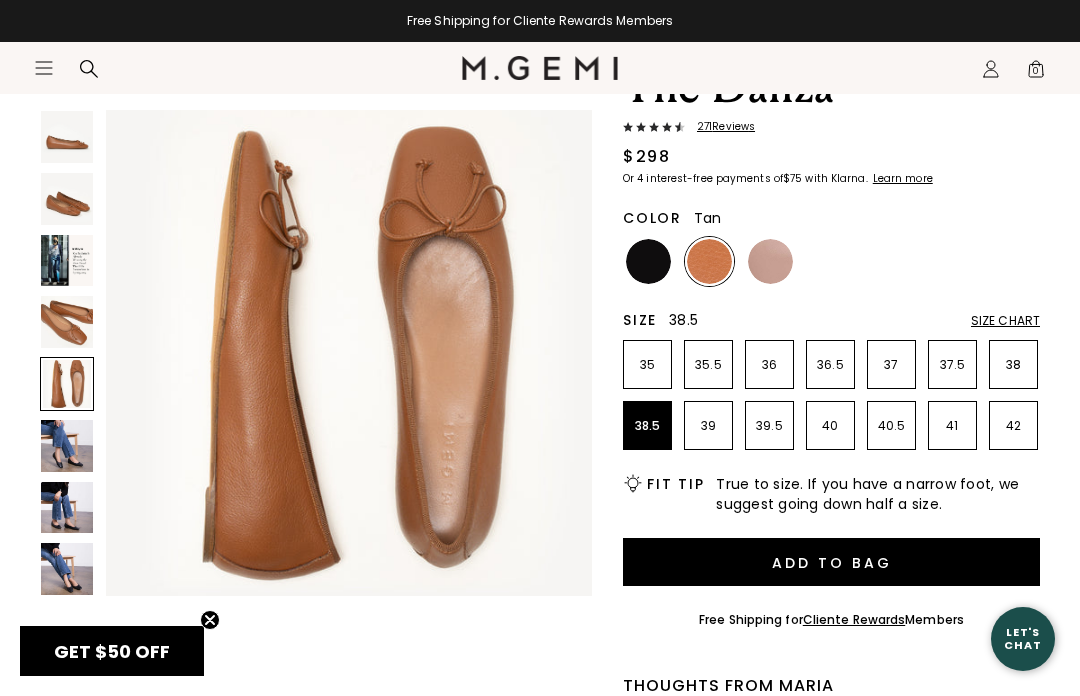click on "38.5" at bounding box center (647, 426) 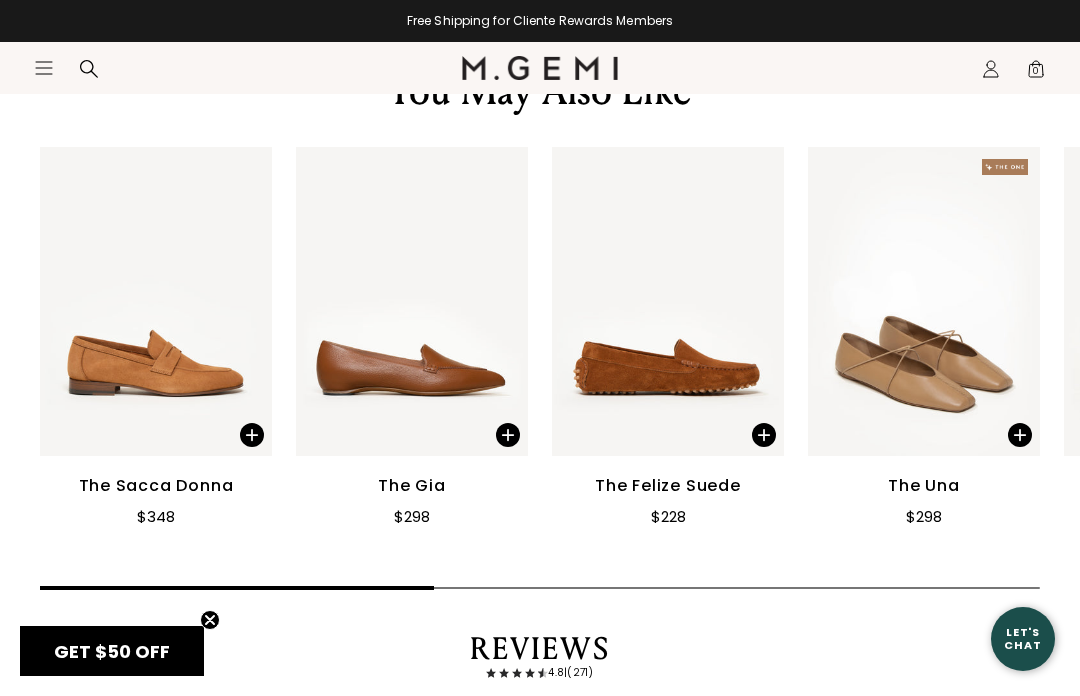 scroll, scrollTop: 3114, scrollLeft: 0, axis: vertical 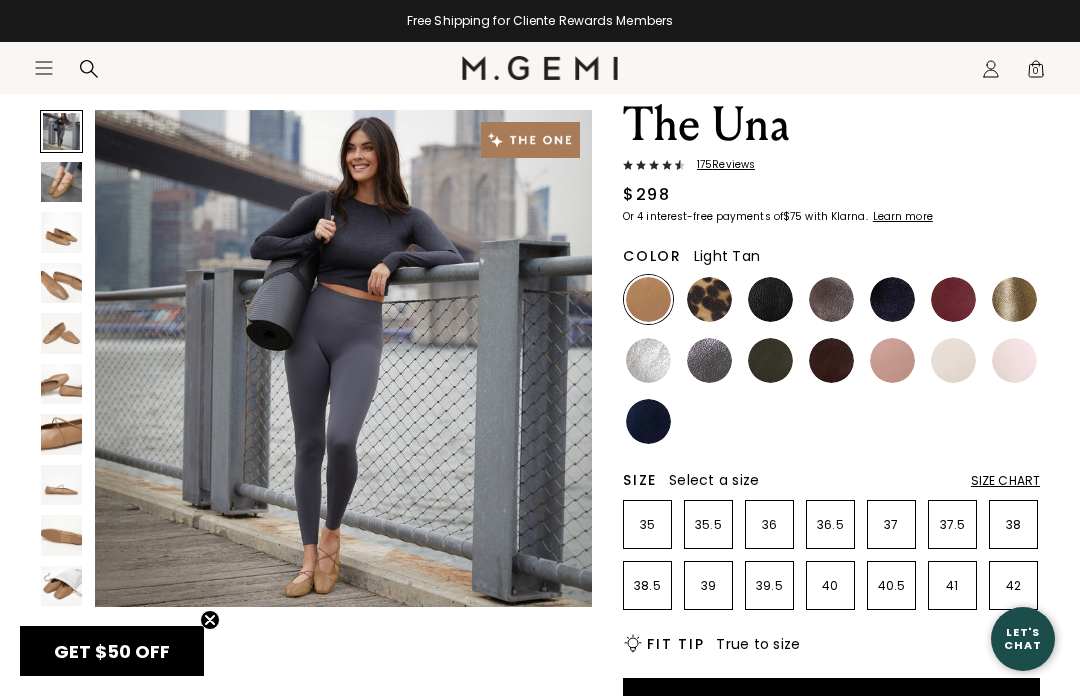 click at bounding box center (61, 182) 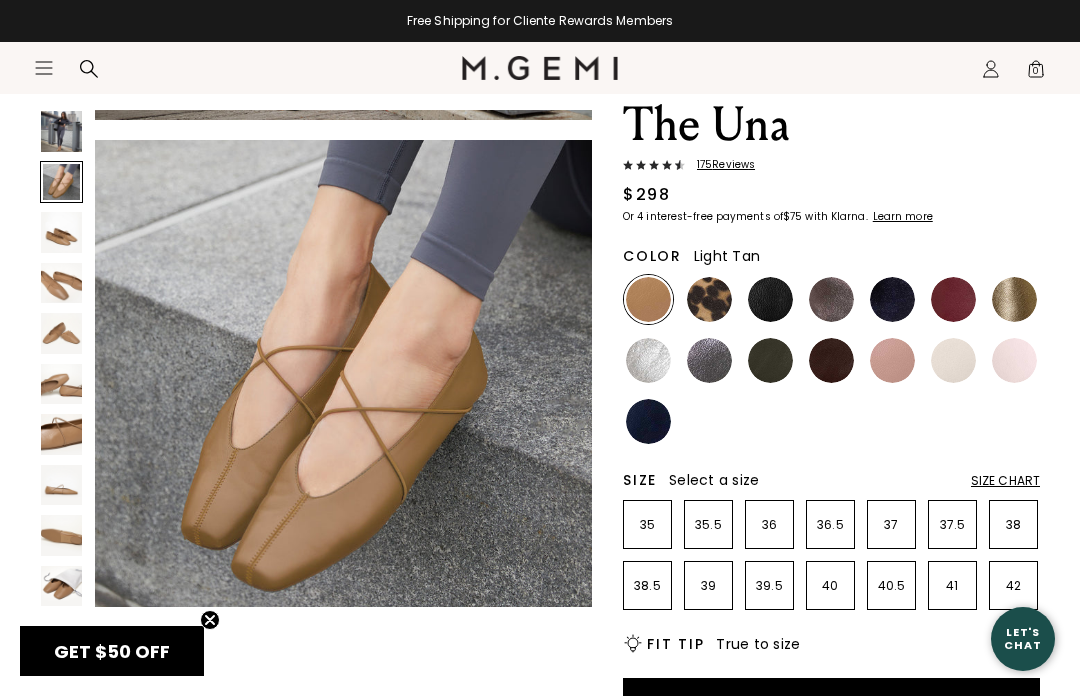 scroll, scrollTop: 517, scrollLeft: 0, axis: vertical 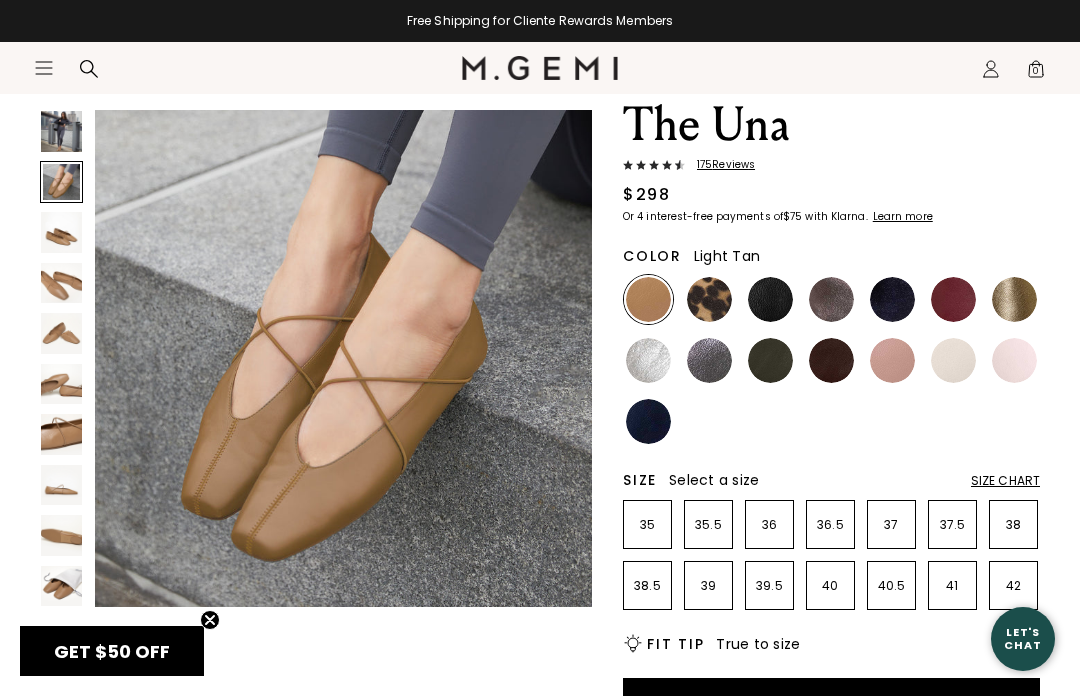 click at bounding box center [61, 232] 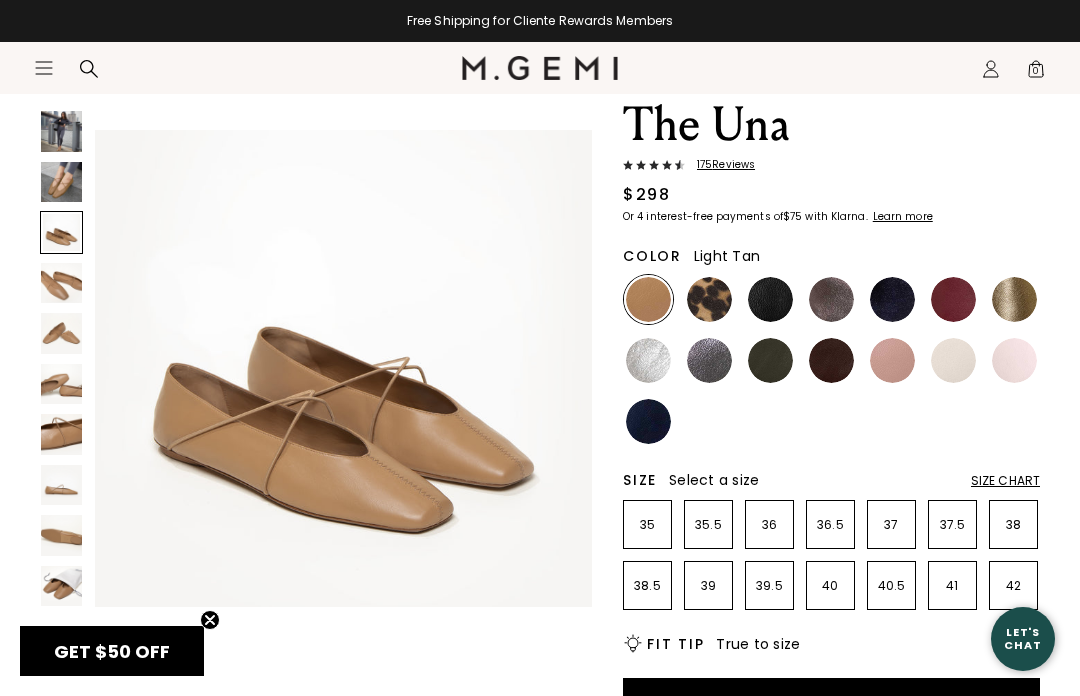 scroll, scrollTop: 1035, scrollLeft: 0, axis: vertical 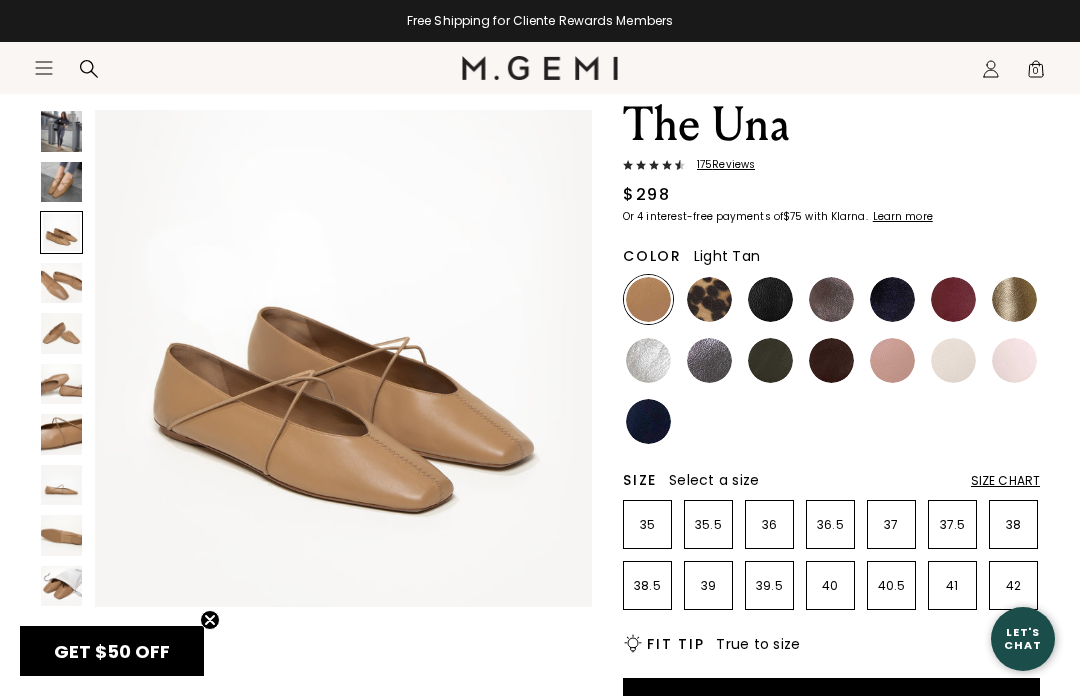 click at bounding box center (61, 283) 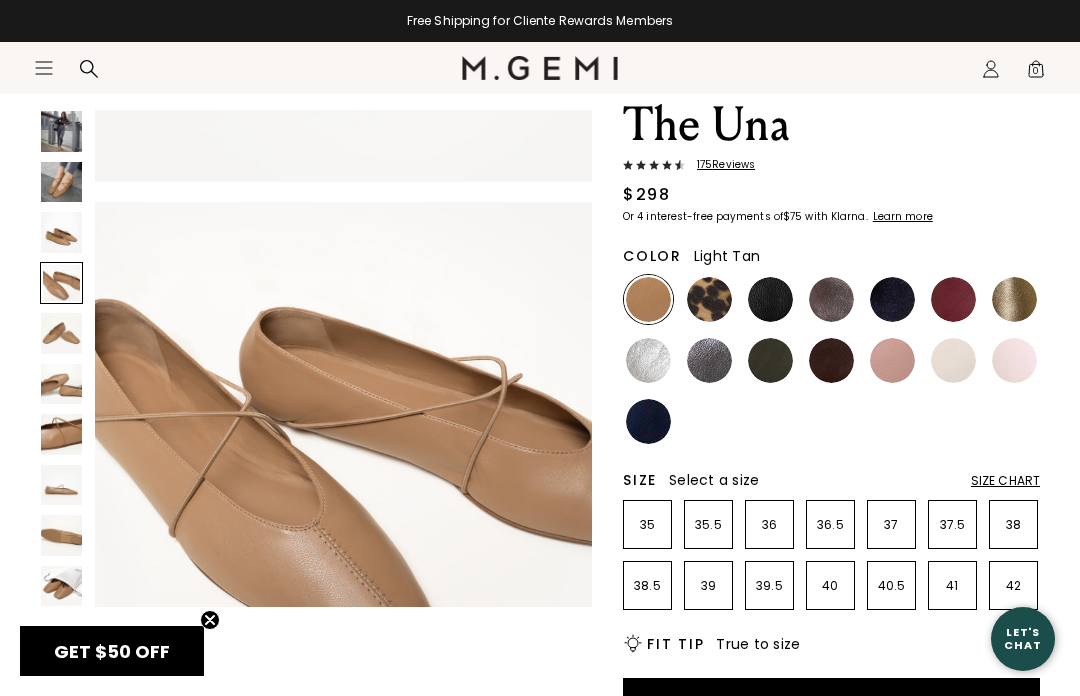 scroll, scrollTop: 1552, scrollLeft: 0, axis: vertical 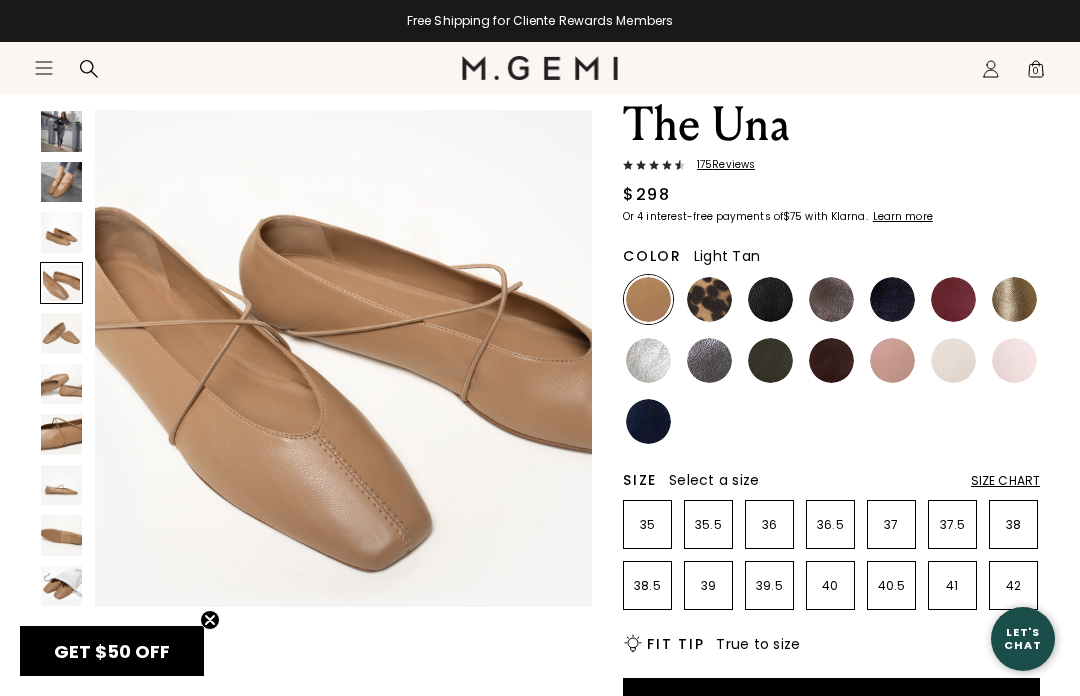 click at bounding box center (61, 333) 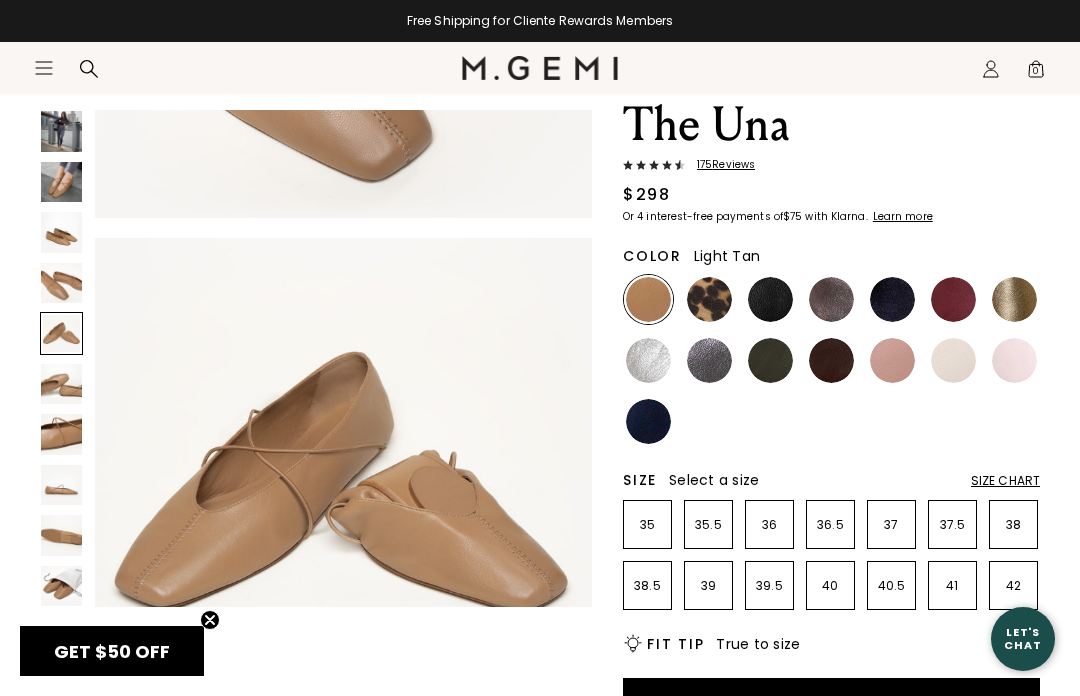 scroll, scrollTop: 2070, scrollLeft: 0, axis: vertical 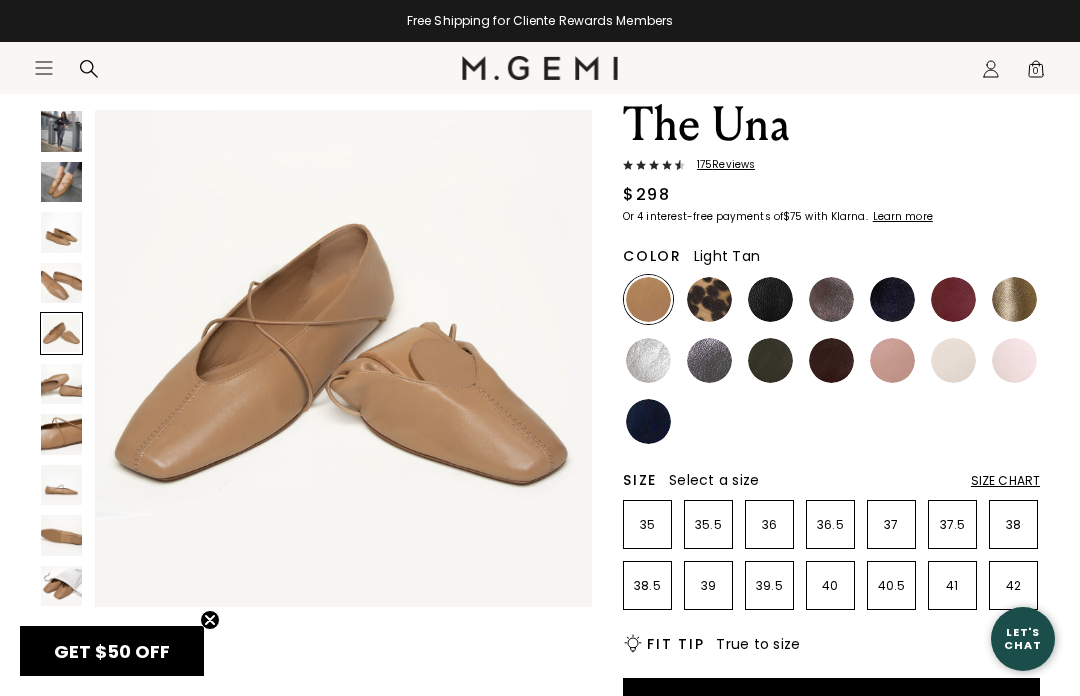 click at bounding box center (61, 384) 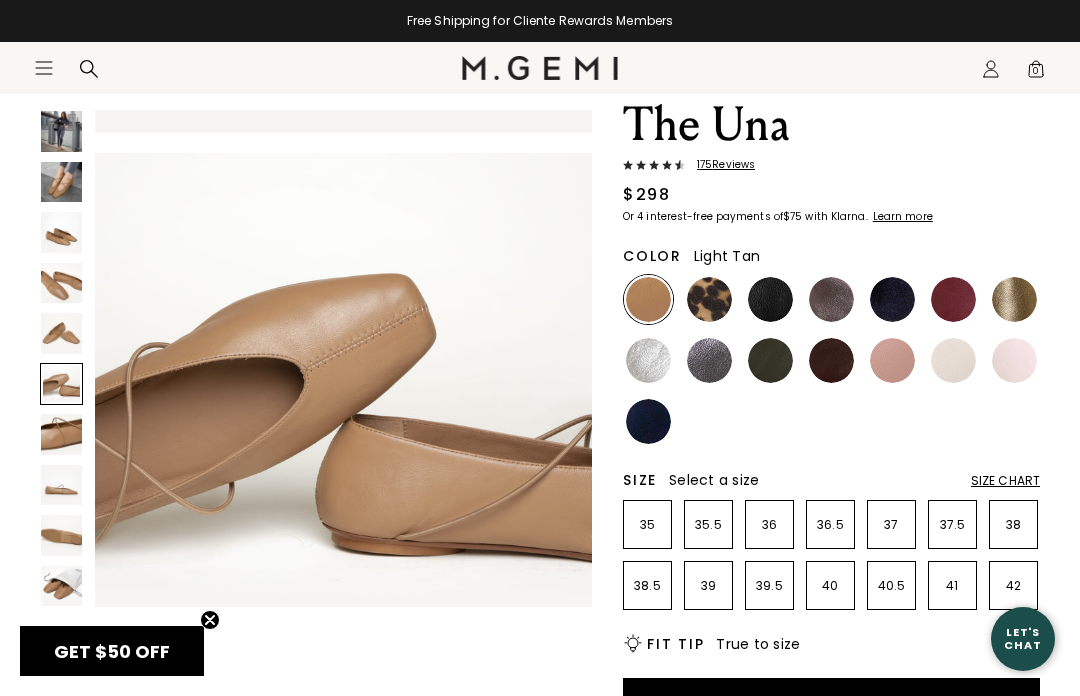 scroll, scrollTop: 2587, scrollLeft: 0, axis: vertical 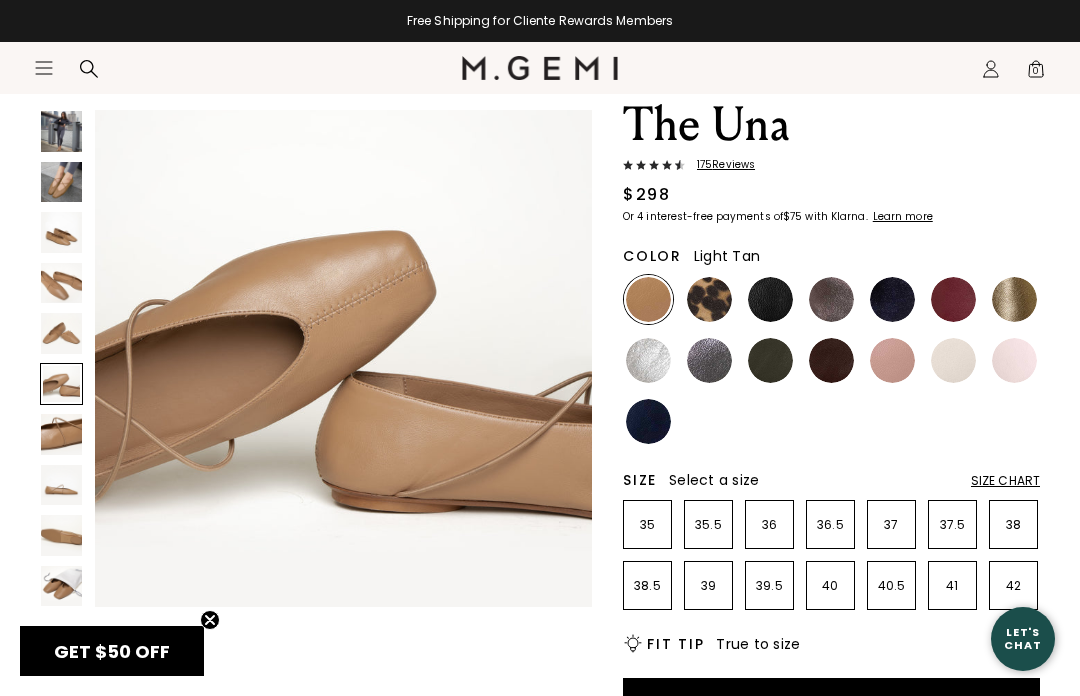 click at bounding box center [61, 434] 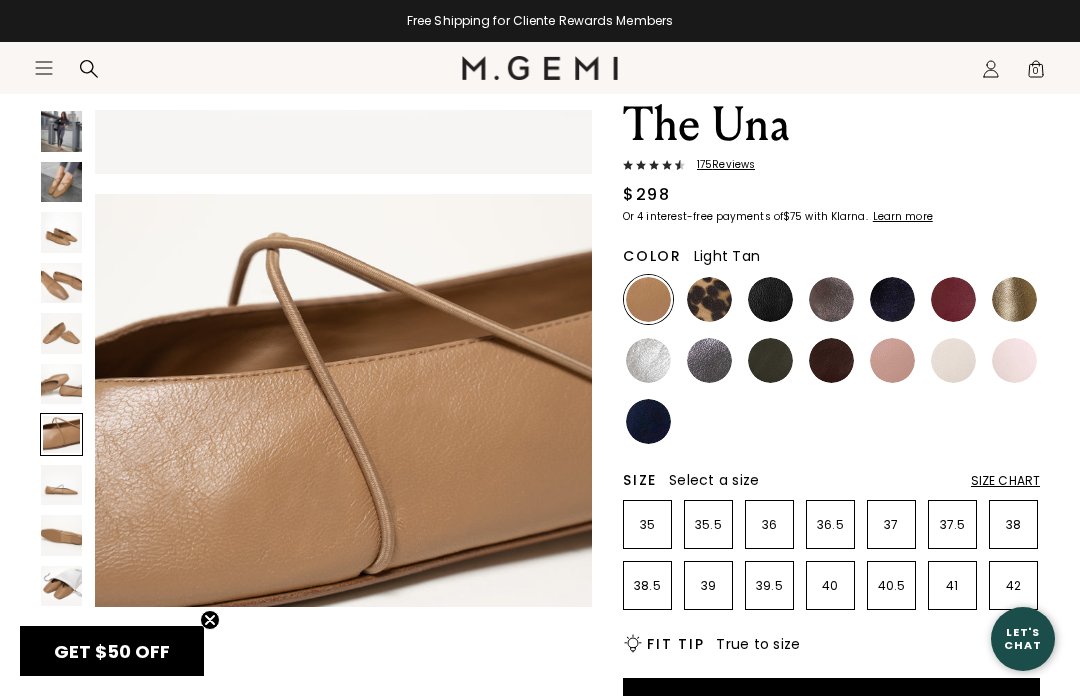 scroll, scrollTop: 3105, scrollLeft: 0, axis: vertical 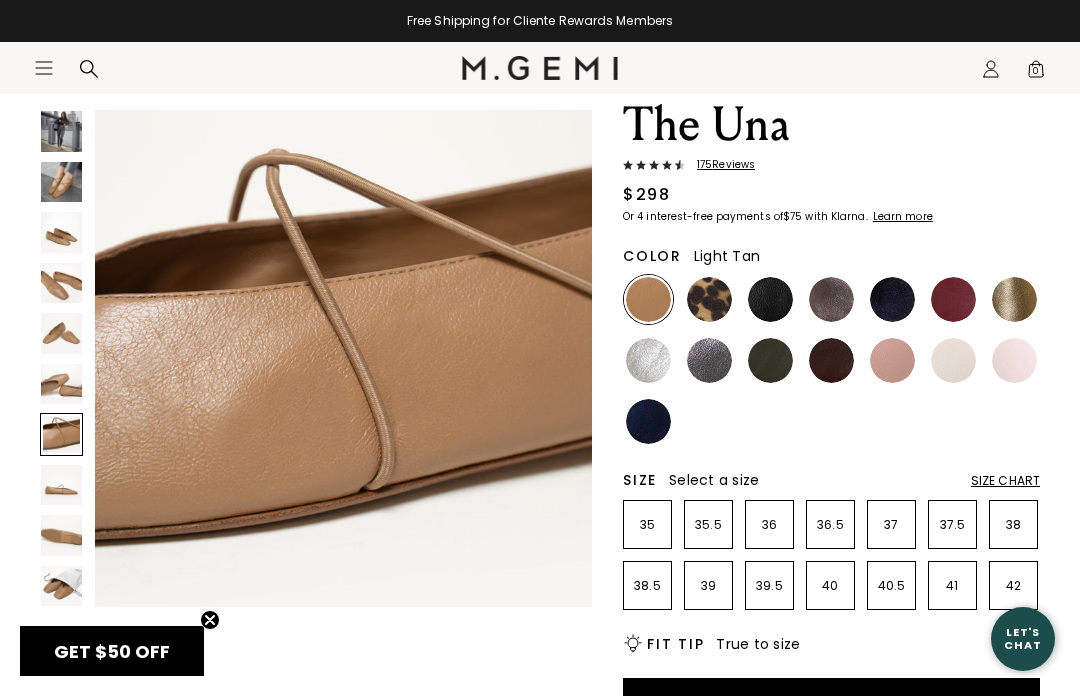 click at bounding box center (61, 485) 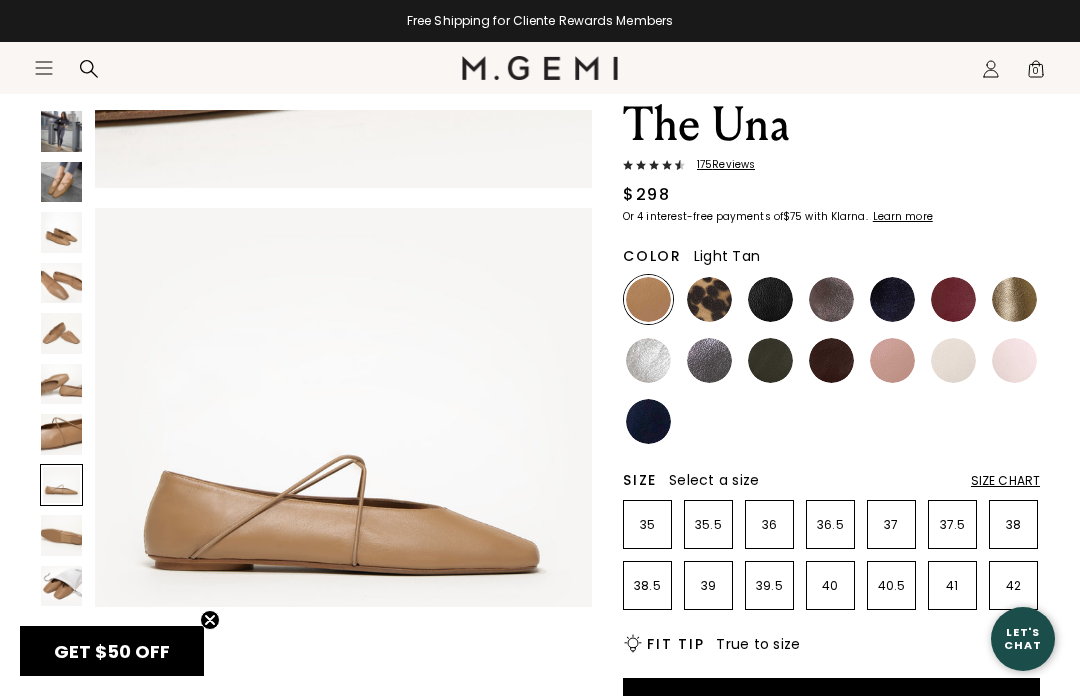 scroll, scrollTop: 3622, scrollLeft: 0, axis: vertical 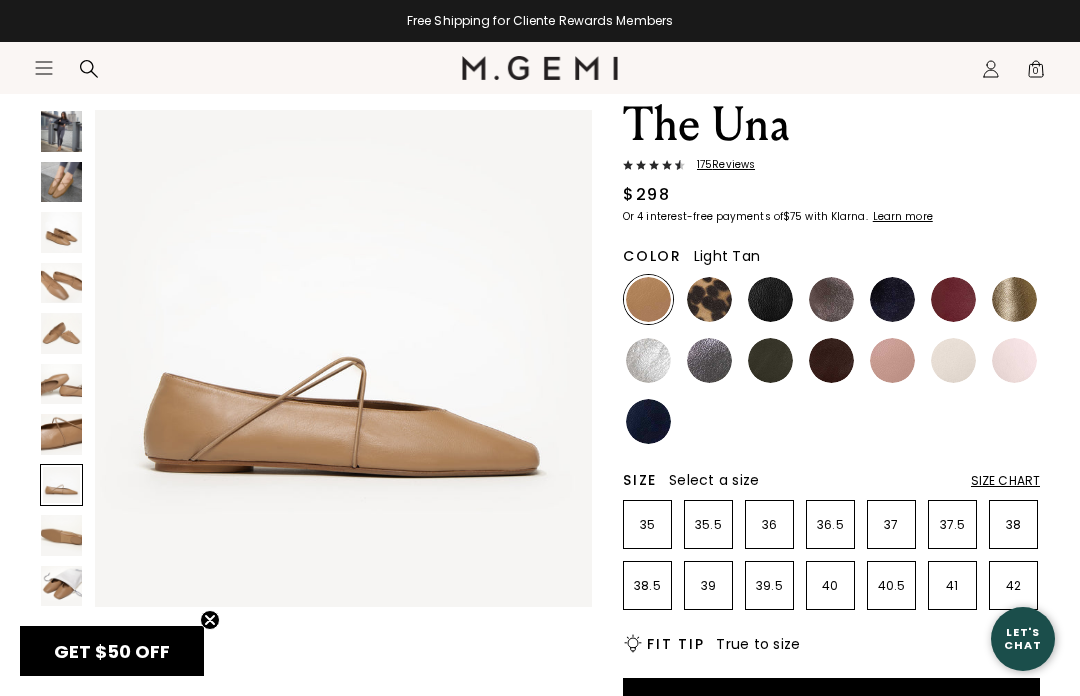 click at bounding box center (61, 535) 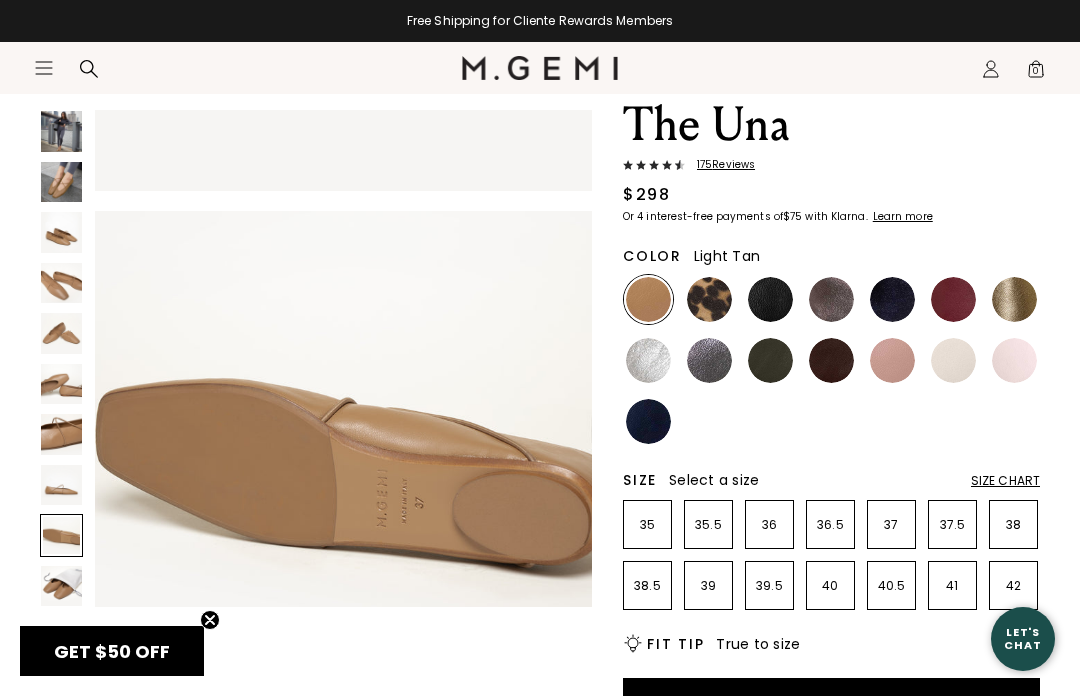 scroll, scrollTop: 4140, scrollLeft: 0, axis: vertical 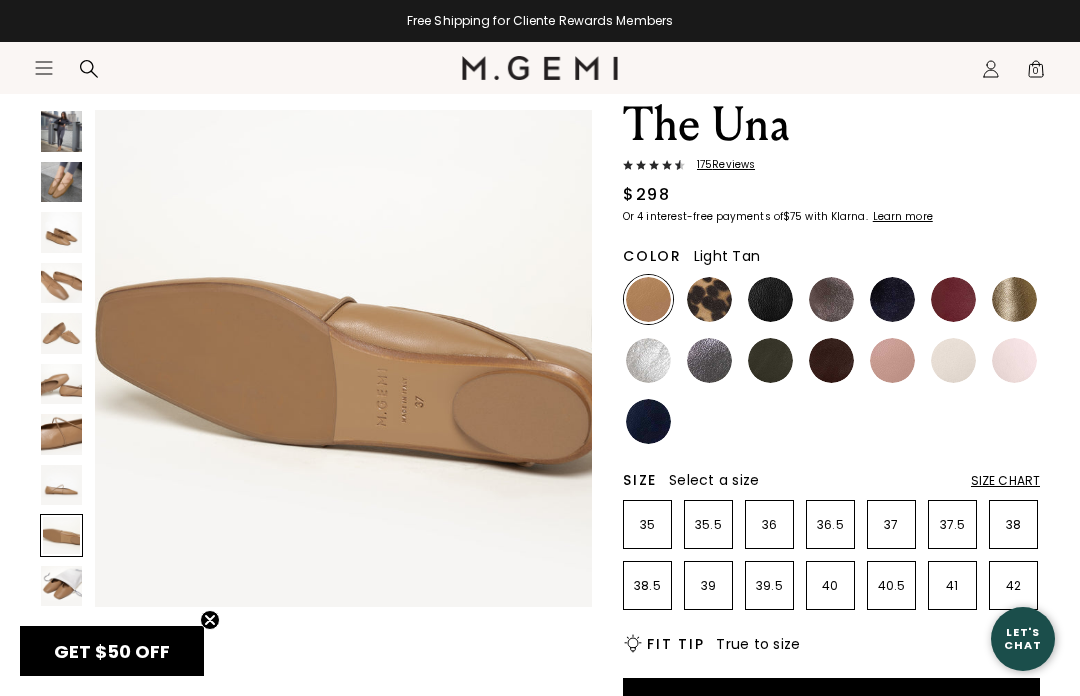 click at bounding box center [61, 586] 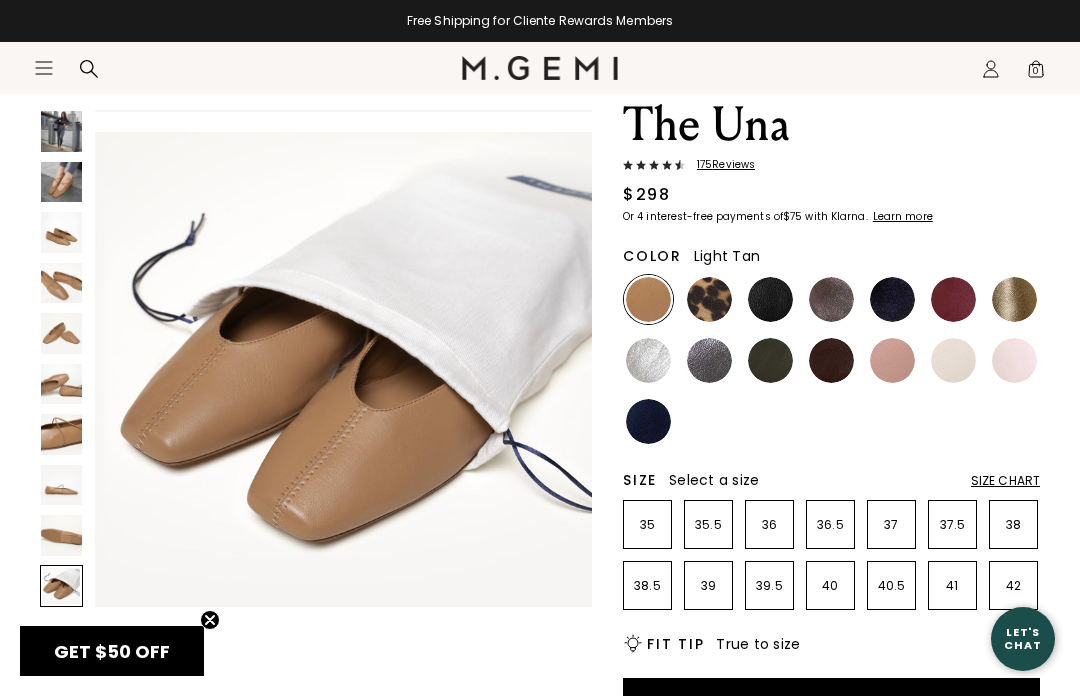 scroll, scrollTop: 4657, scrollLeft: 0, axis: vertical 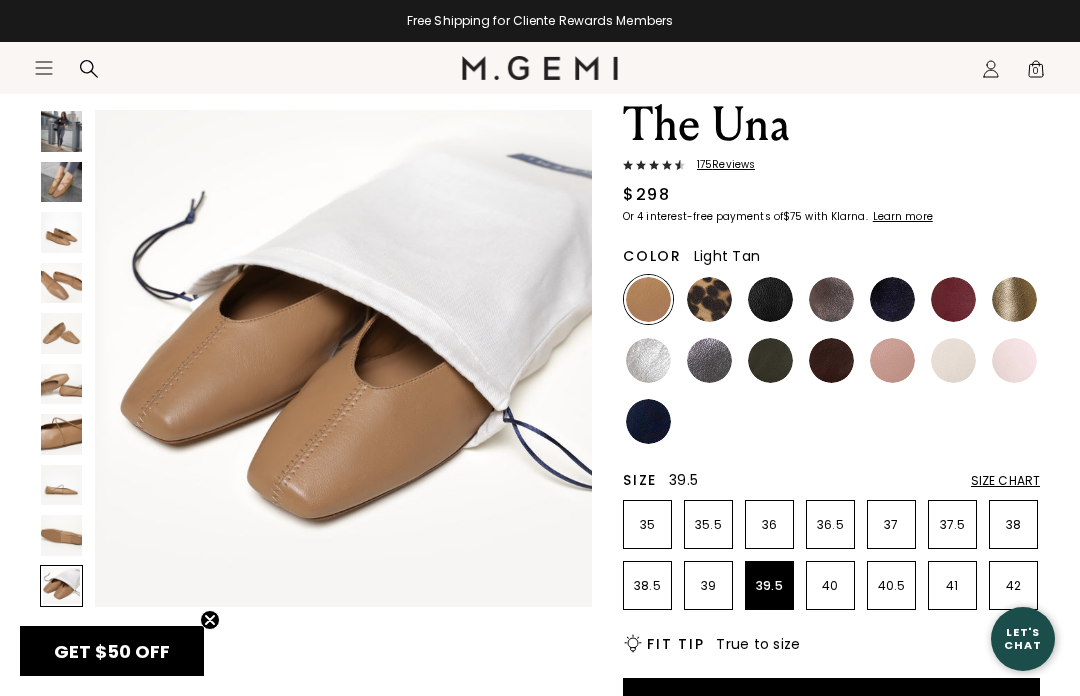click on "39.5" at bounding box center (769, 586) 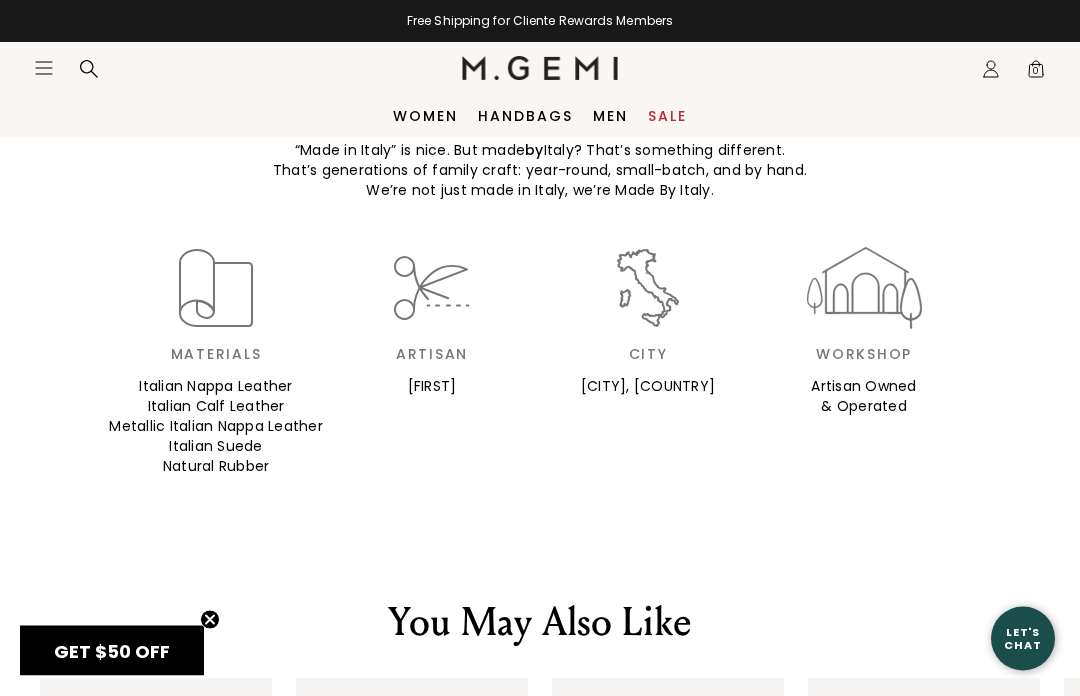 scroll, scrollTop: 3555, scrollLeft: 0, axis: vertical 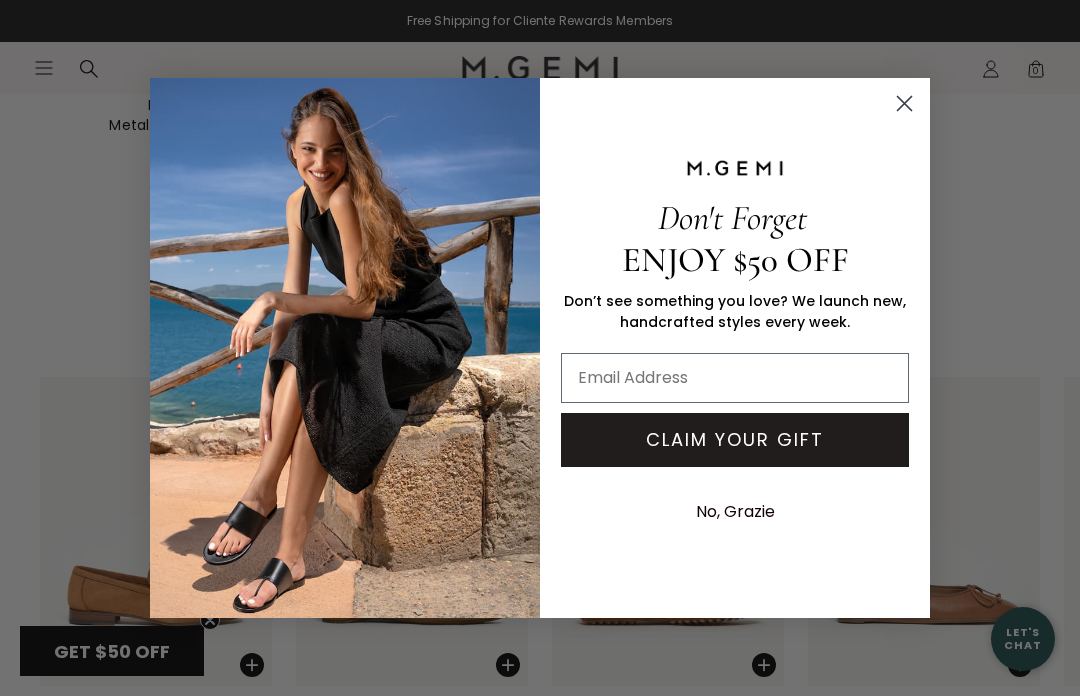 click 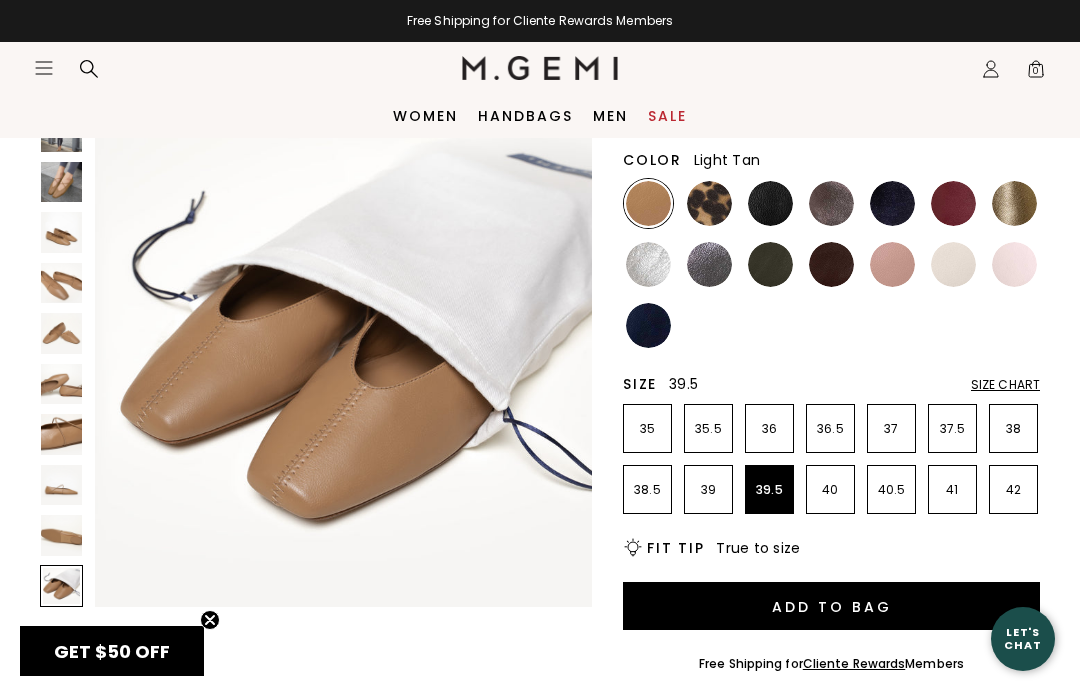 scroll, scrollTop: 189, scrollLeft: 0, axis: vertical 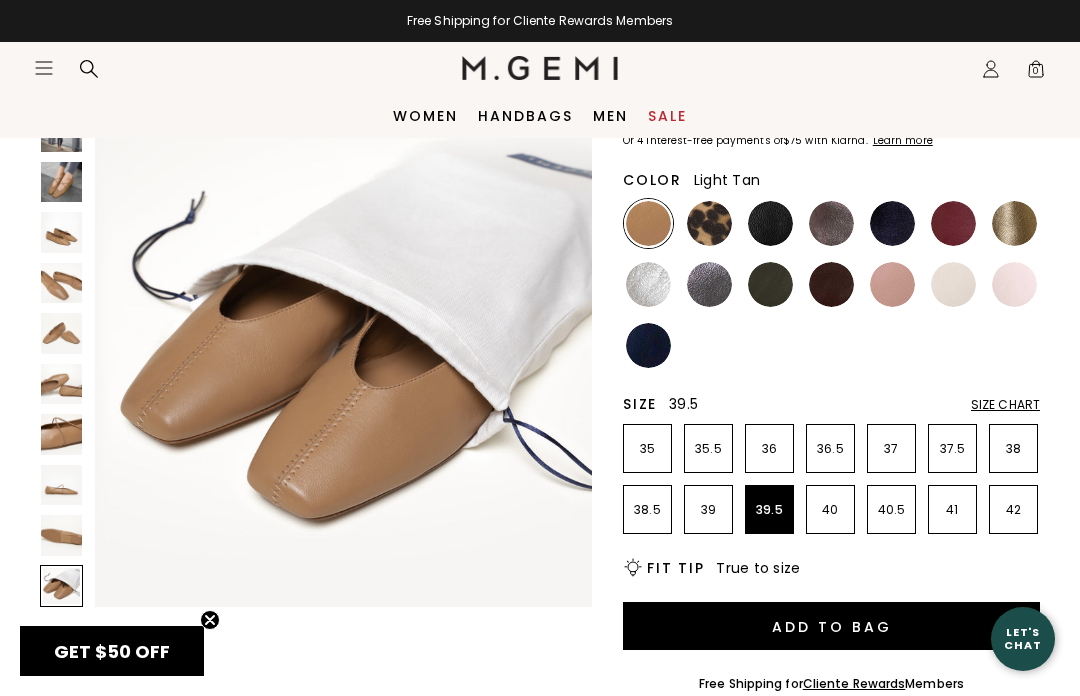 click on "Size Chart" at bounding box center [1005, 405] 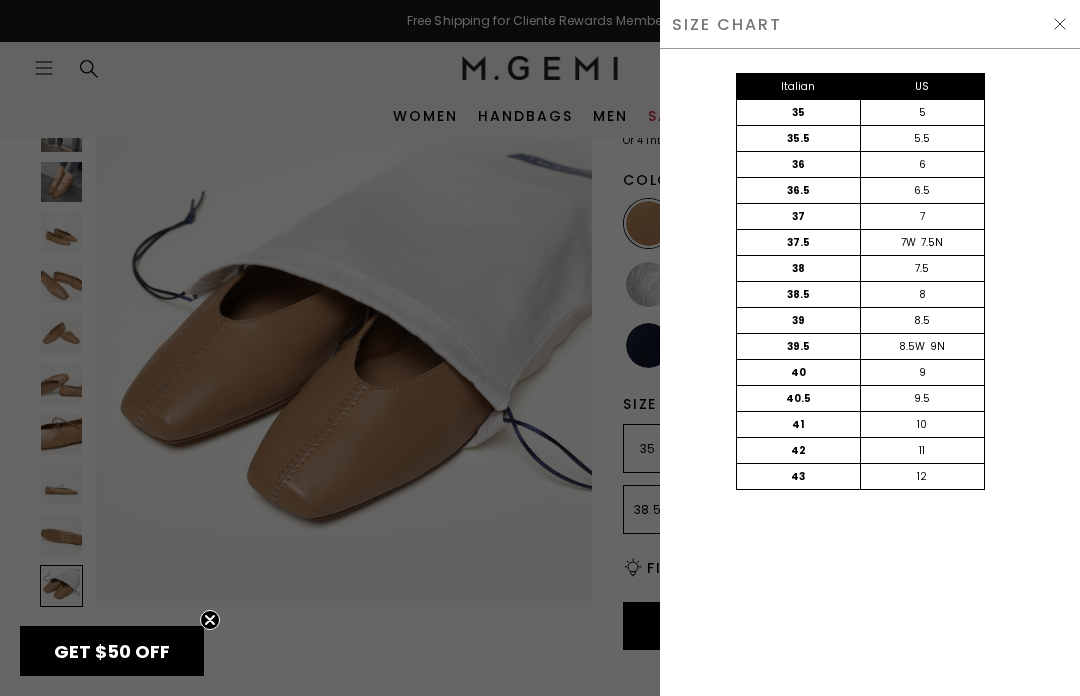 click on "9N" at bounding box center (937, 347) 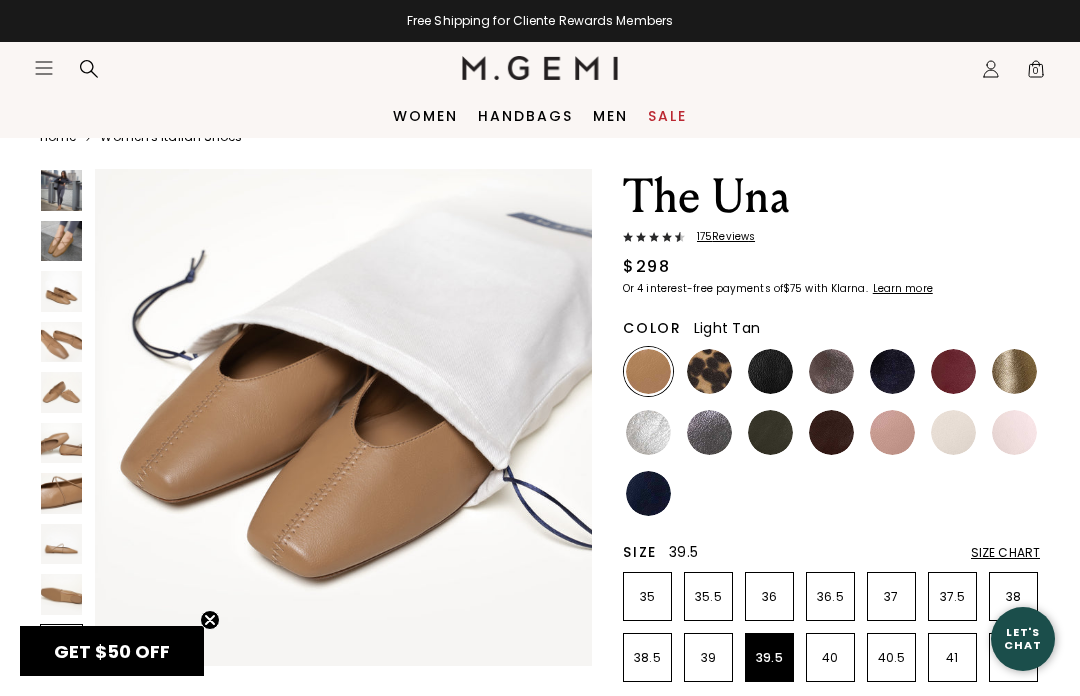 scroll, scrollTop: 0, scrollLeft: 0, axis: both 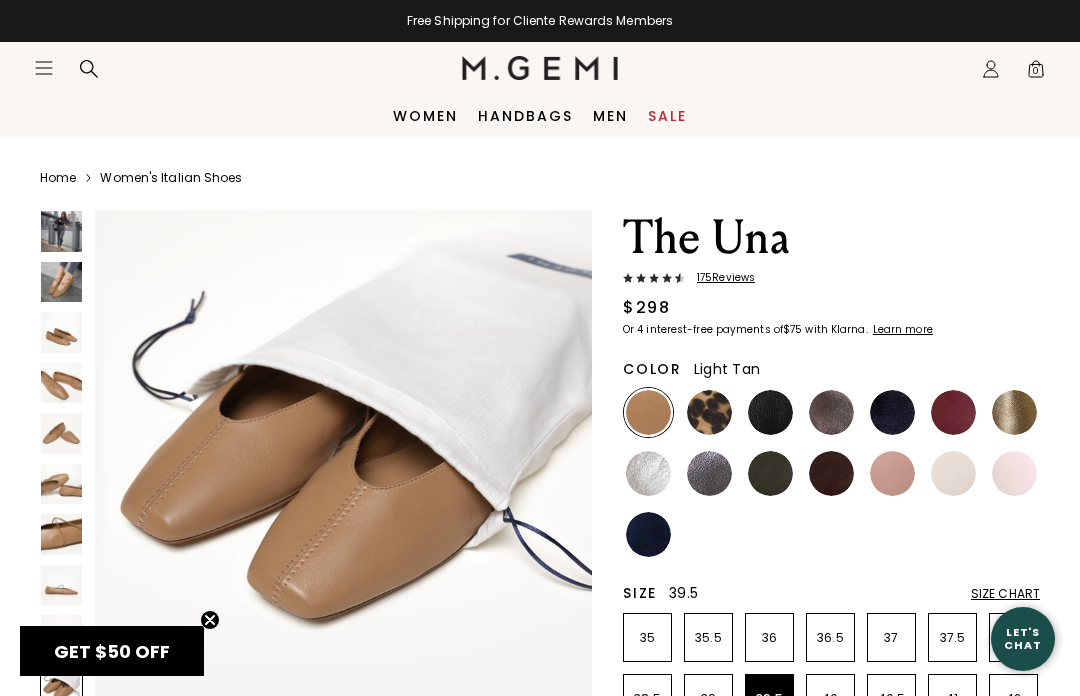 click on "Handbags" at bounding box center [525, 116] 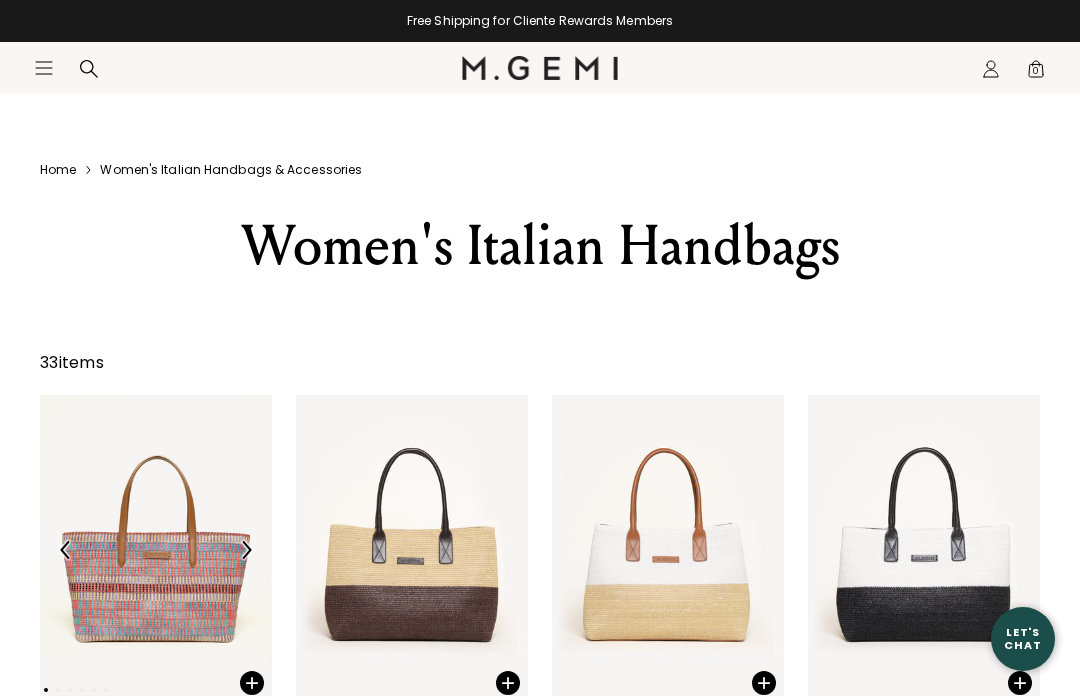 scroll, scrollTop: 236, scrollLeft: 0, axis: vertical 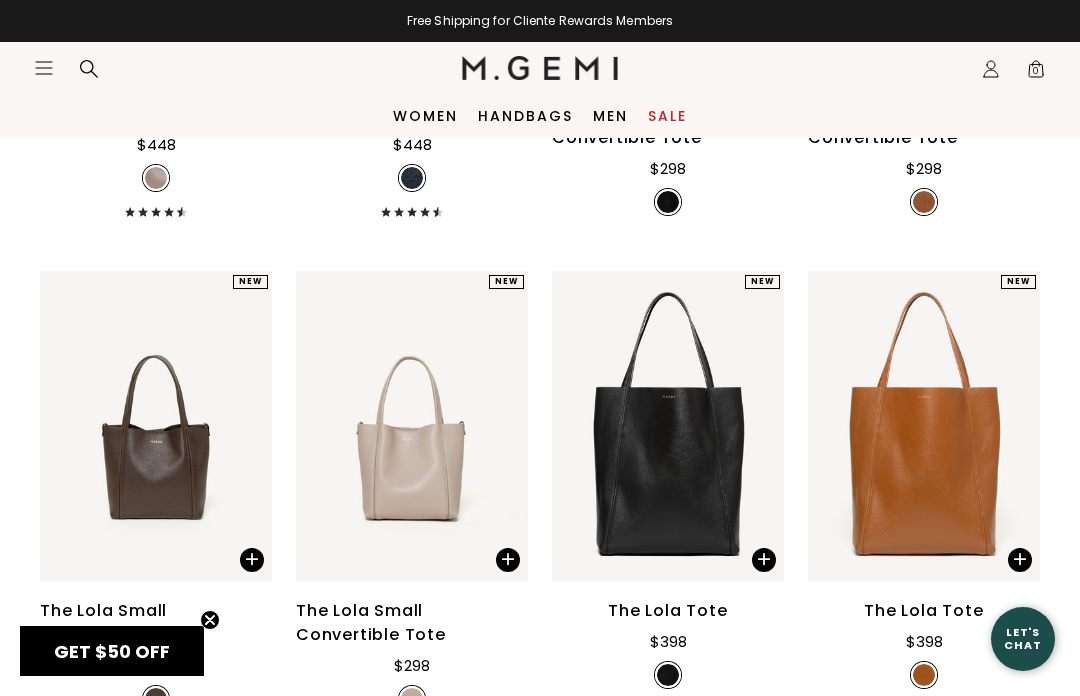 click on "Sale" at bounding box center [667, 116] 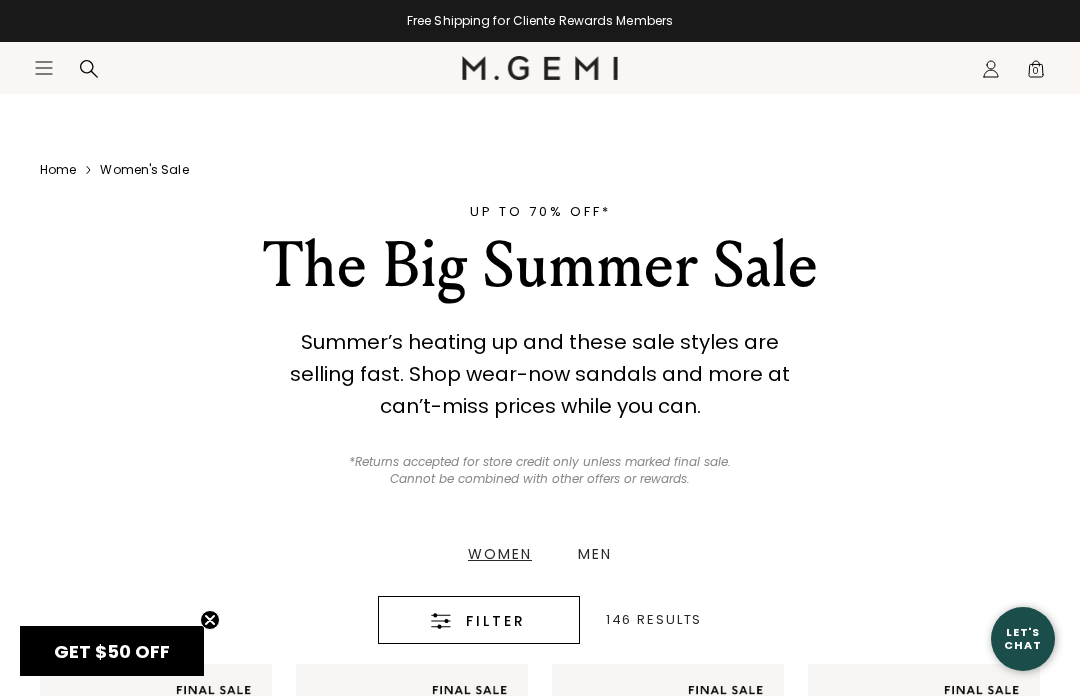 scroll, scrollTop: 496, scrollLeft: 0, axis: vertical 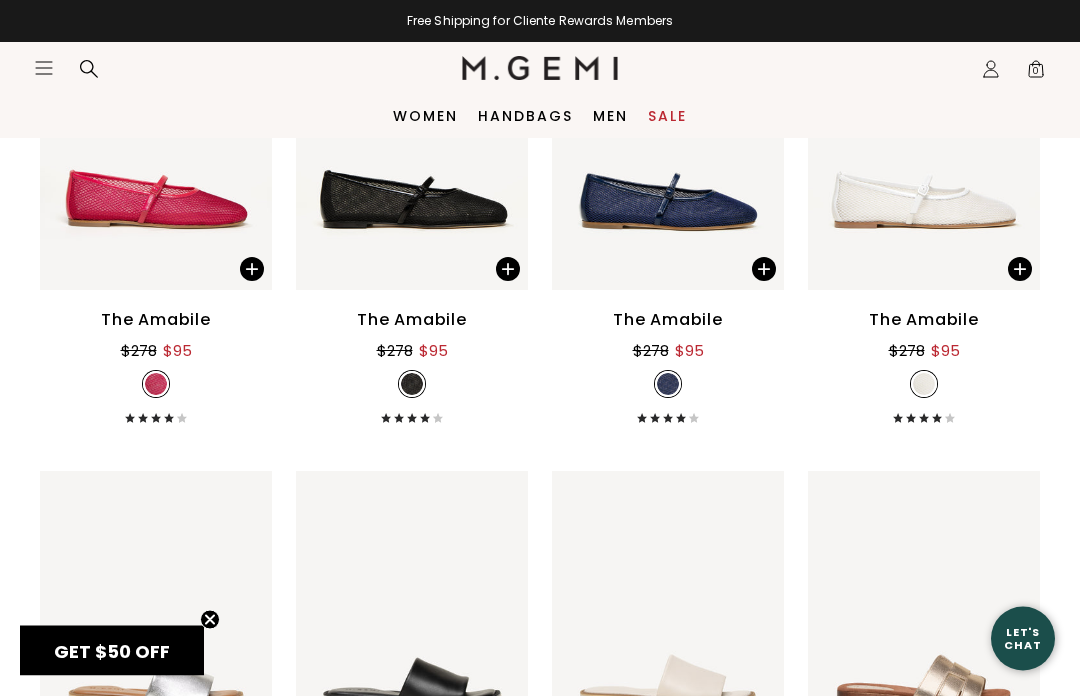 click on "The Amabile" at bounding box center [924, 321] 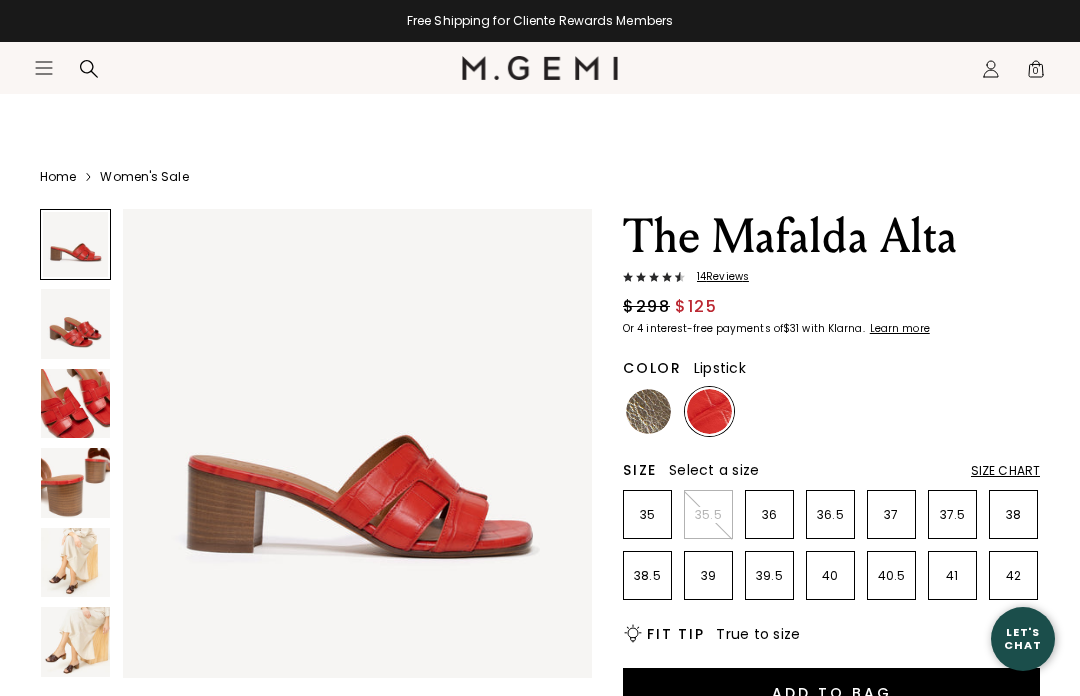 scroll, scrollTop: 0, scrollLeft: 0, axis: both 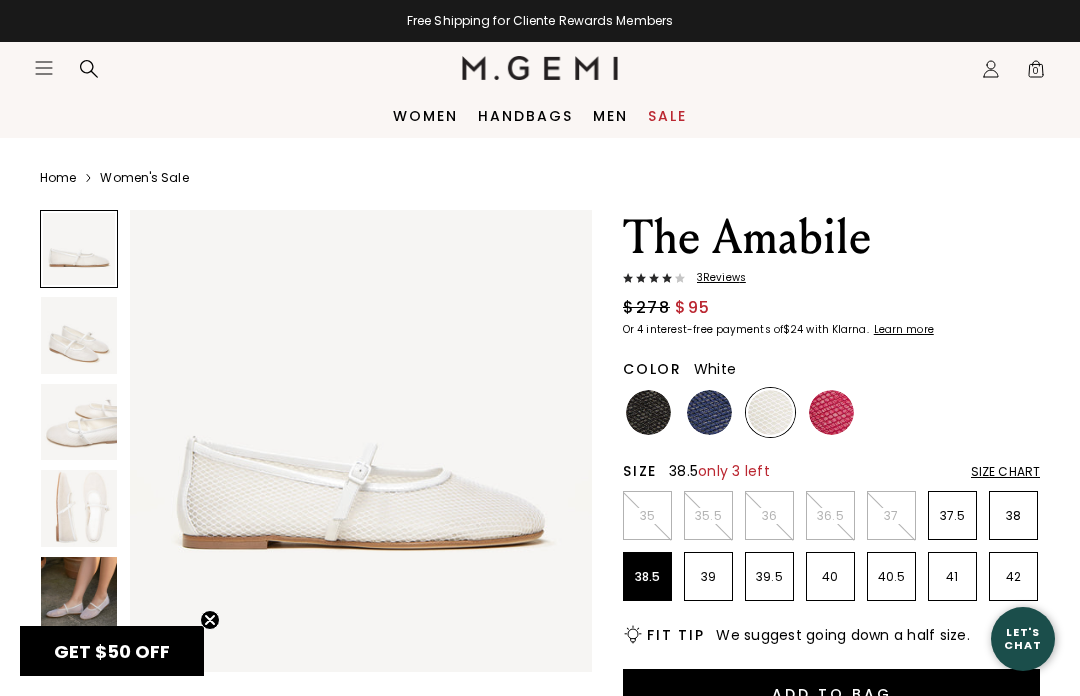 click on "38.5" at bounding box center (647, 577) 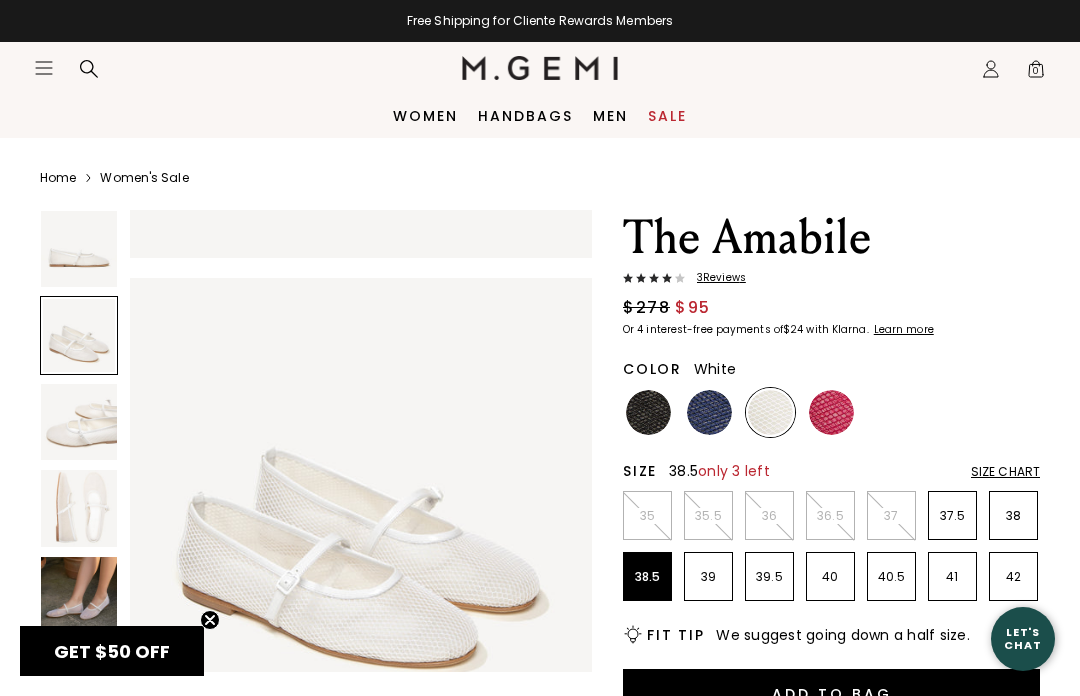 scroll, scrollTop: 482, scrollLeft: 0, axis: vertical 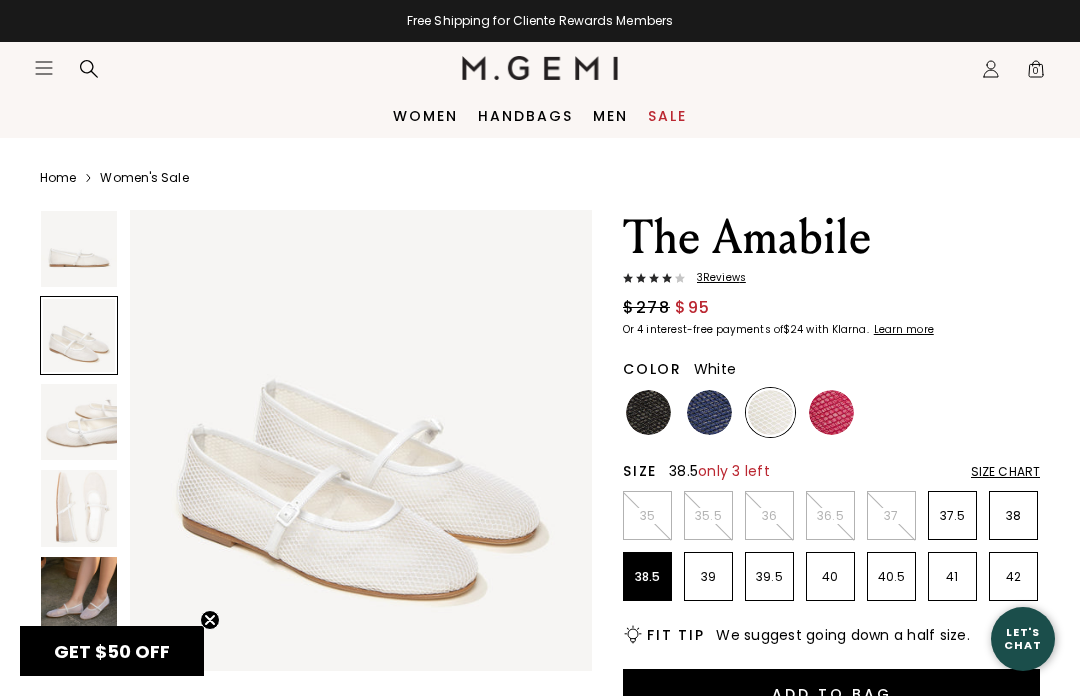 click at bounding box center [79, 422] 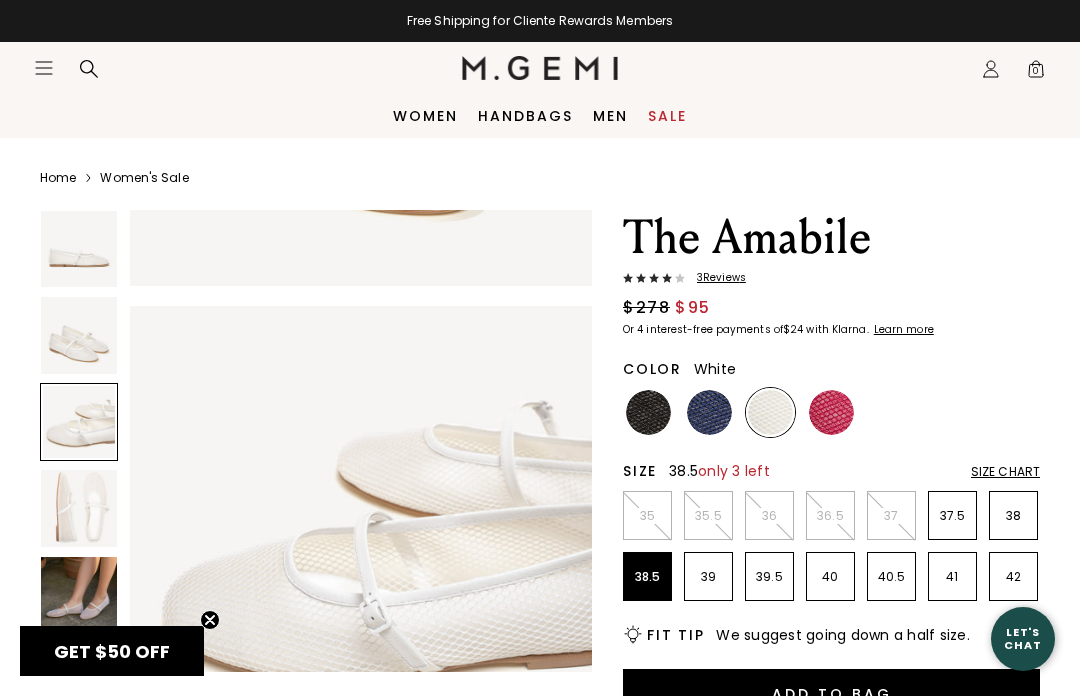 scroll, scrollTop: 963, scrollLeft: 0, axis: vertical 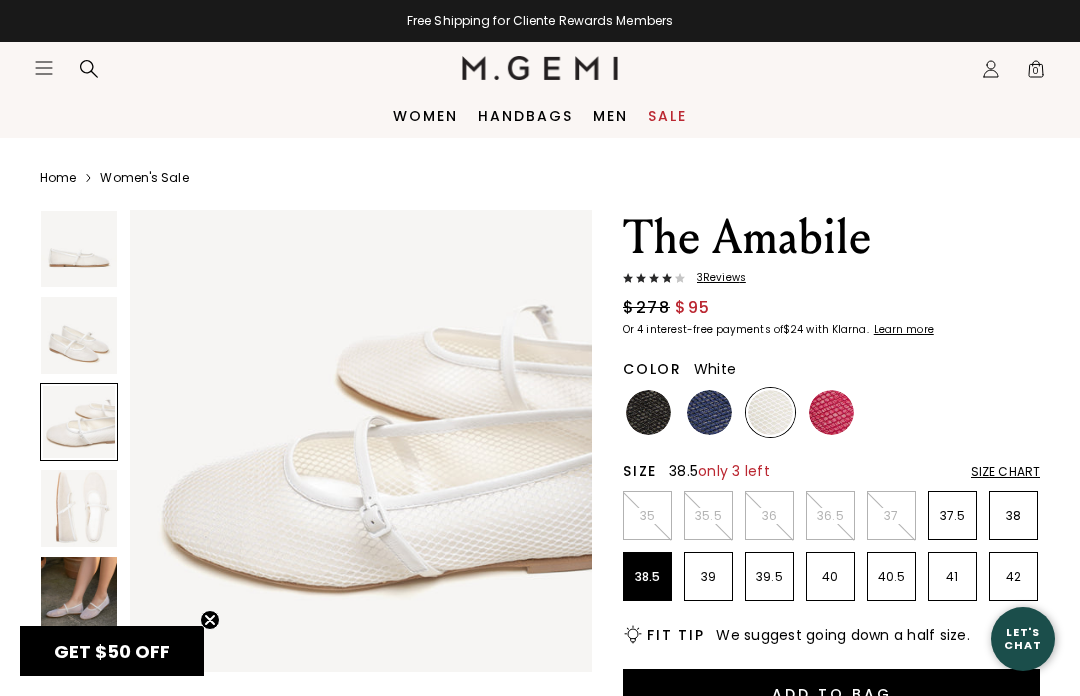 click at bounding box center [79, 508] 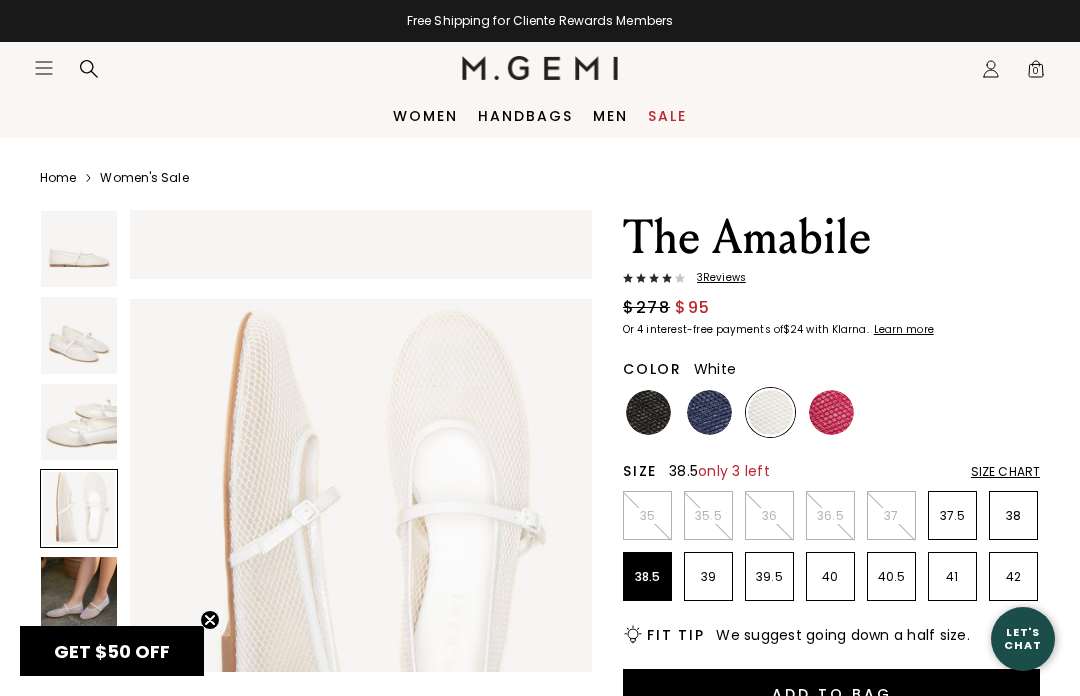 scroll, scrollTop: 1445, scrollLeft: 0, axis: vertical 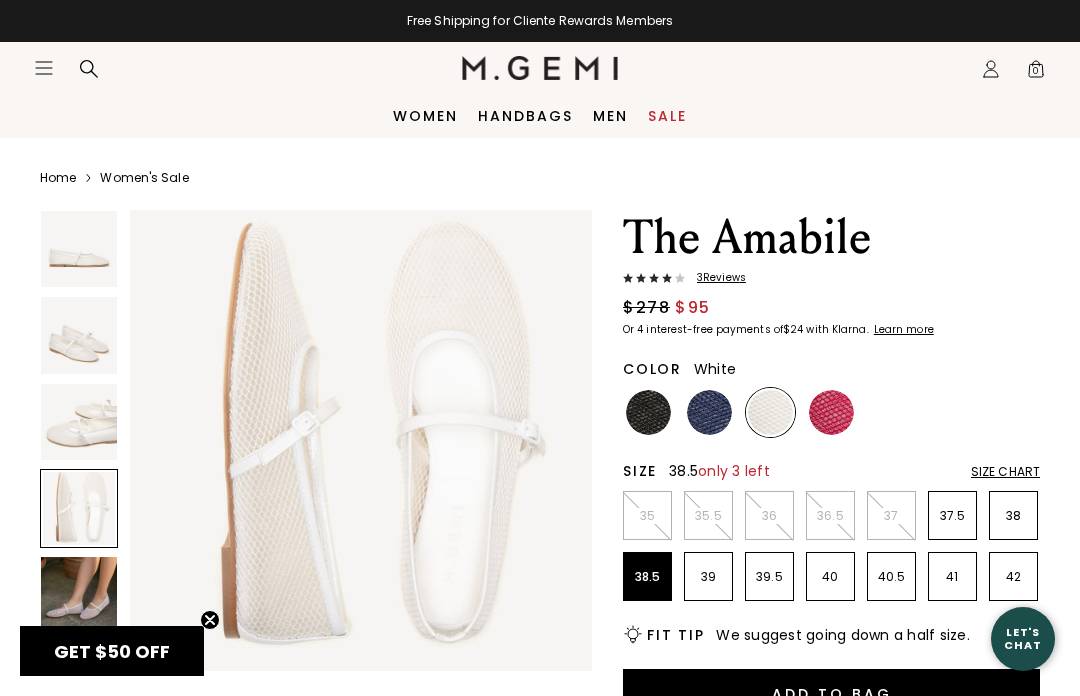 click at bounding box center (79, 595) 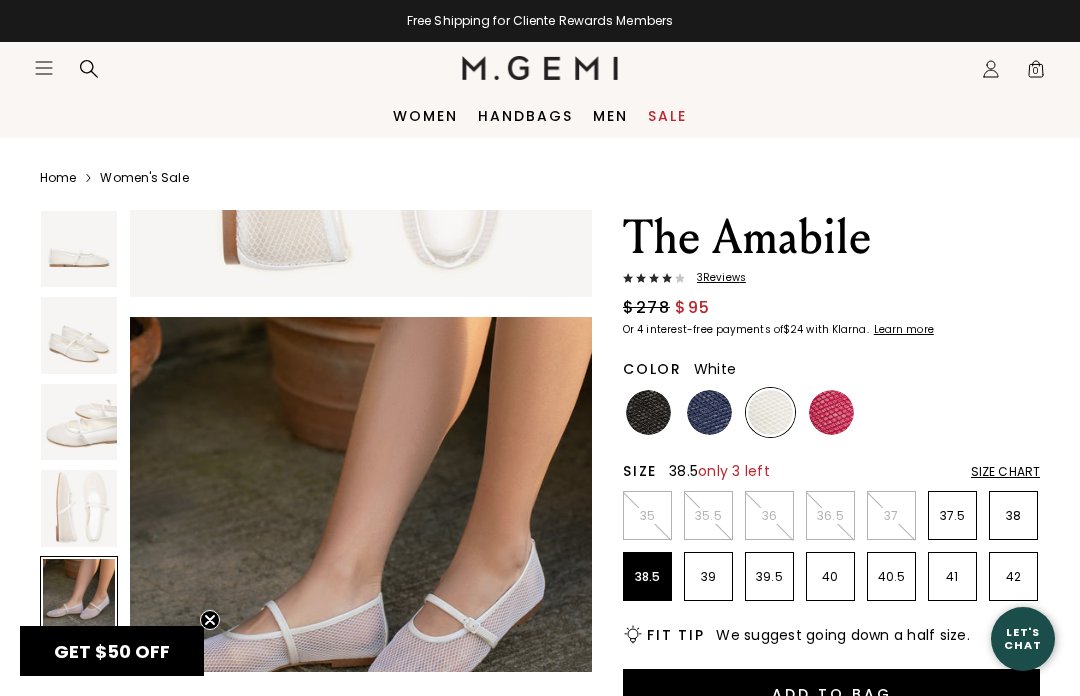 scroll, scrollTop: 1926, scrollLeft: 0, axis: vertical 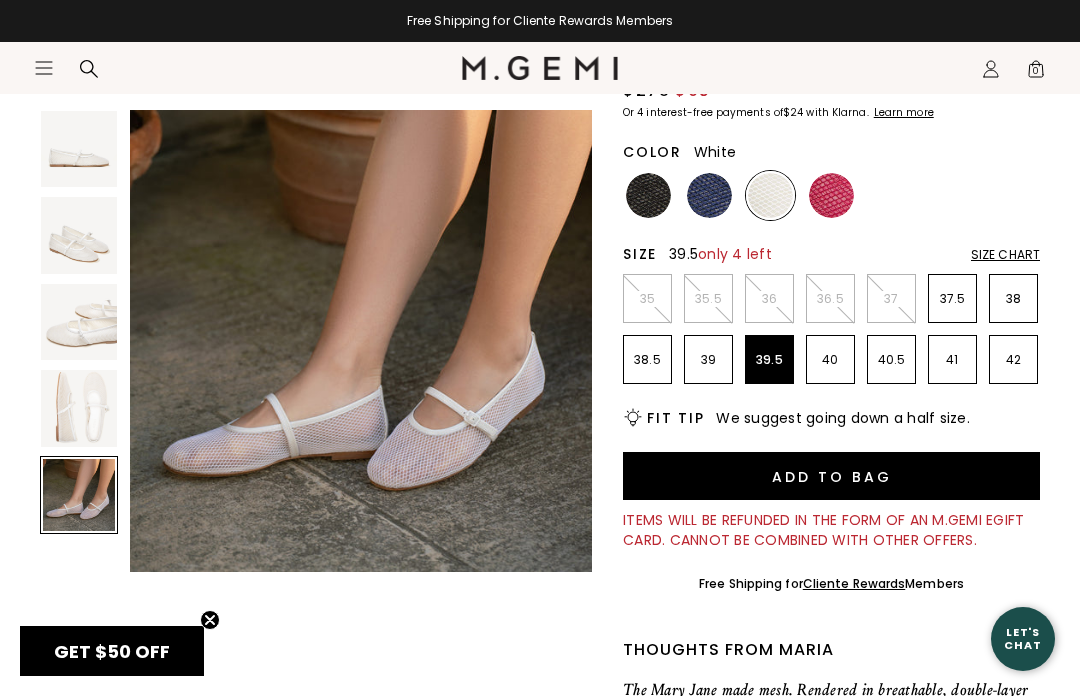 click on "39.5" at bounding box center (769, 360) 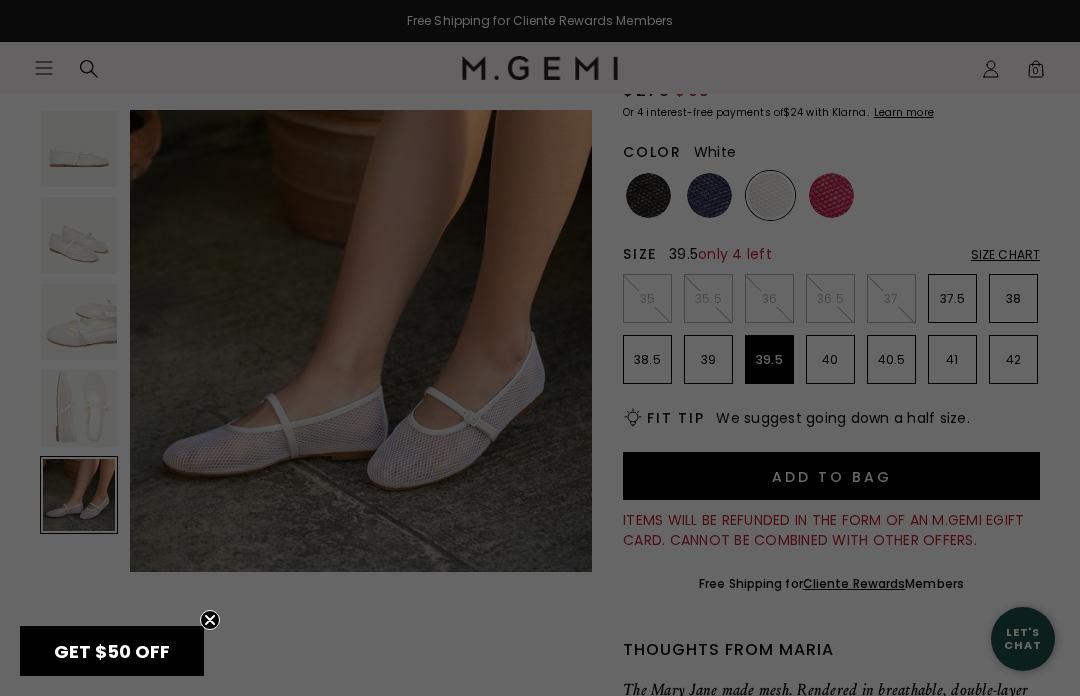 scroll, scrollTop: 0, scrollLeft: 0, axis: both 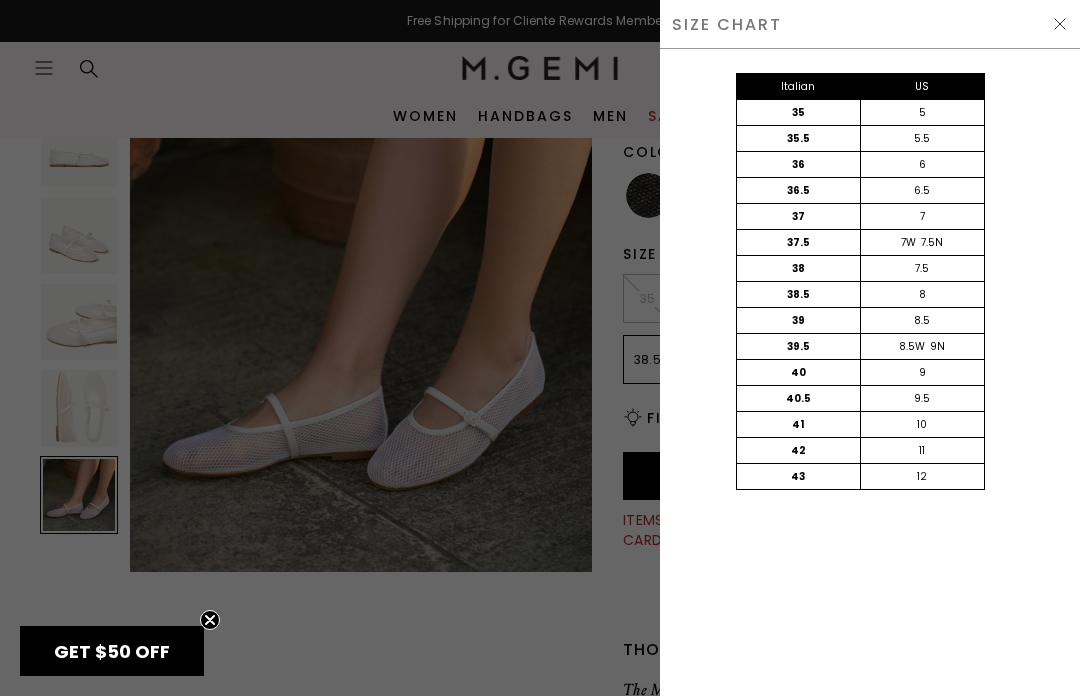 click at bounding box center (1060, 24) 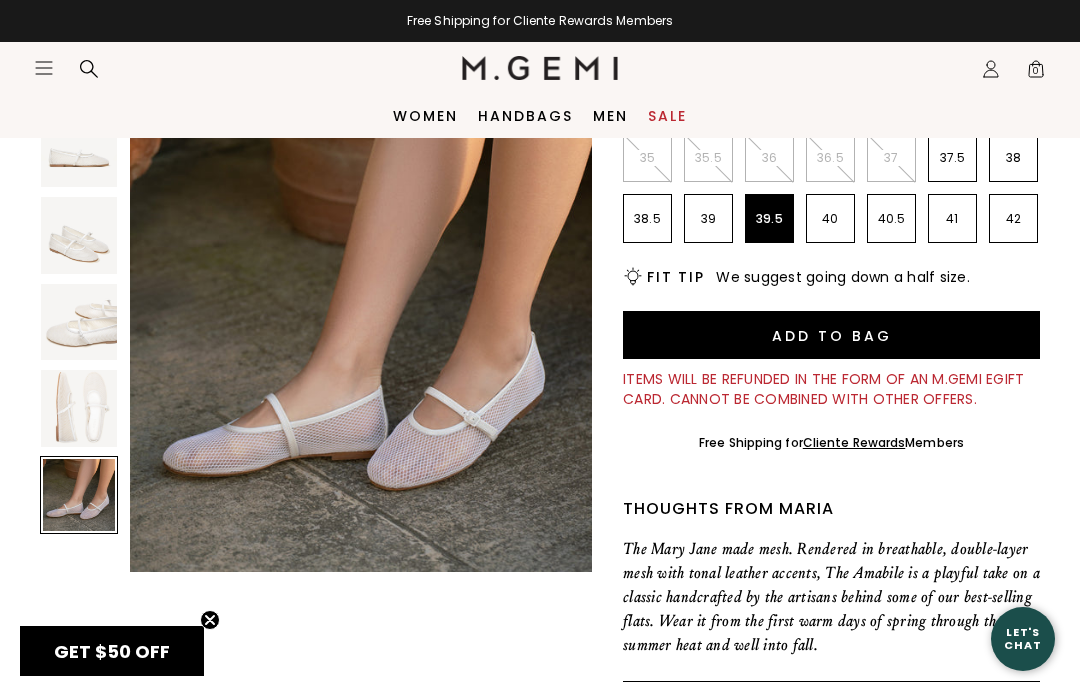 scroll, scrollTop: 357, scrollLeft: 0, axis: vertical 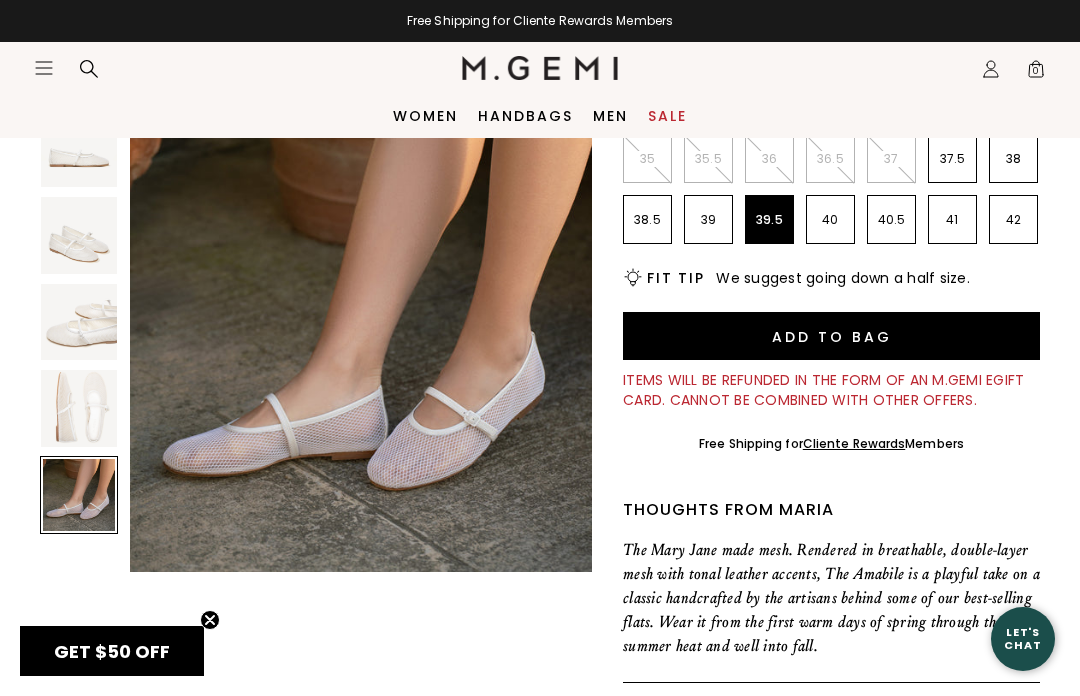 click on "Add to Bag" at bounding box center [831, 336] 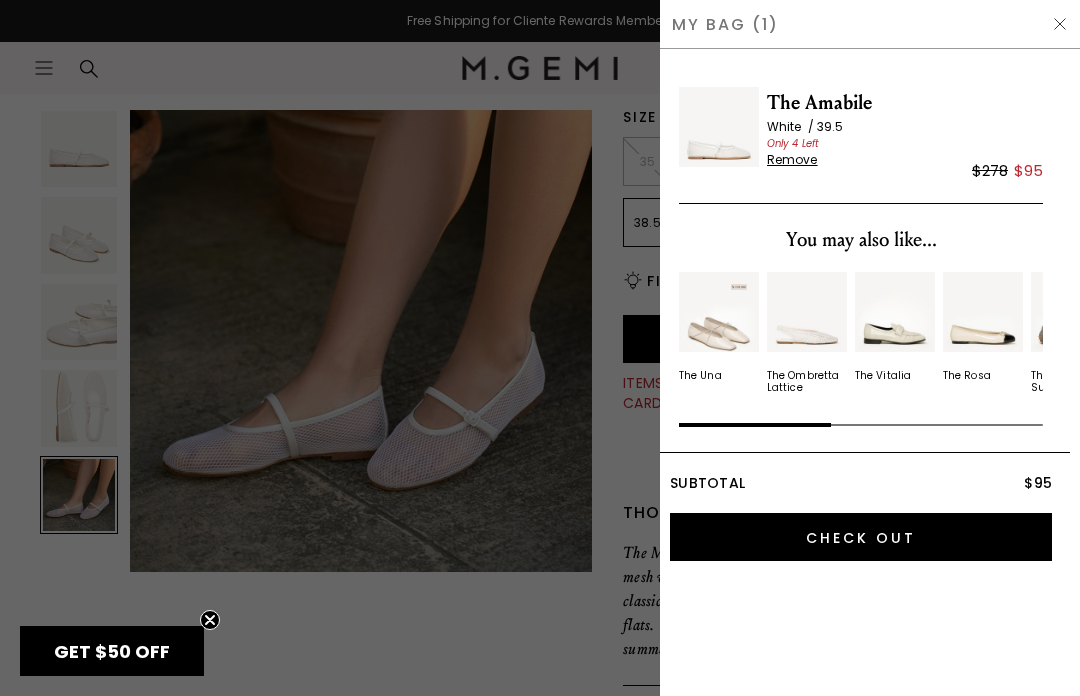 scroll, scrollTop: 0, scrollLeft: 0, axis: both 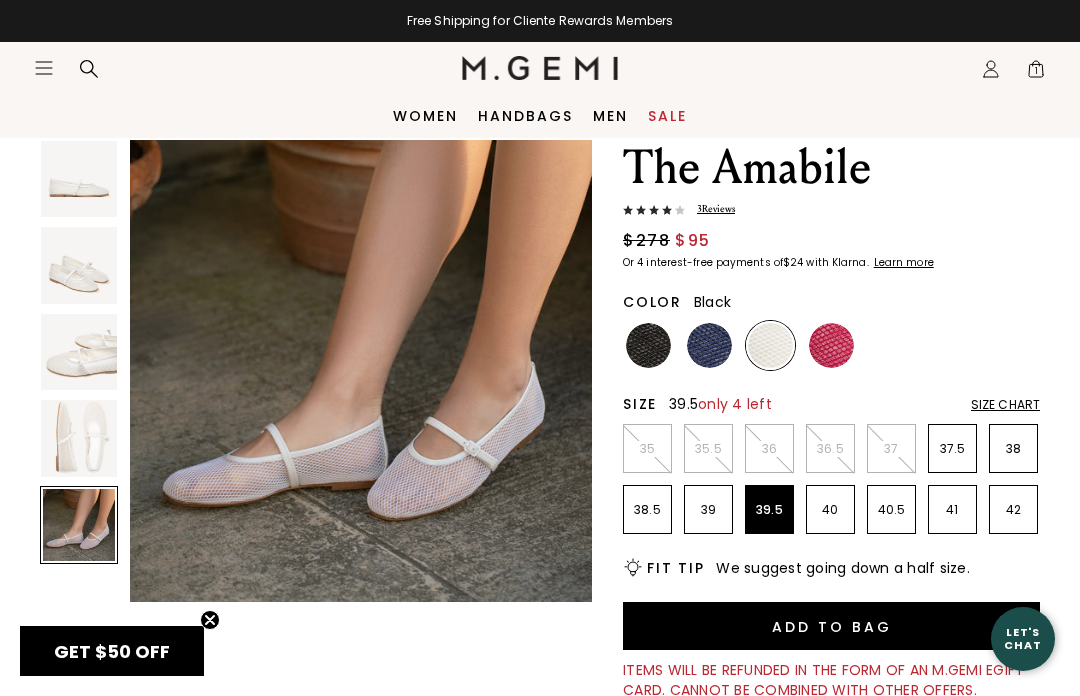 click at bounding box center (648, 345) 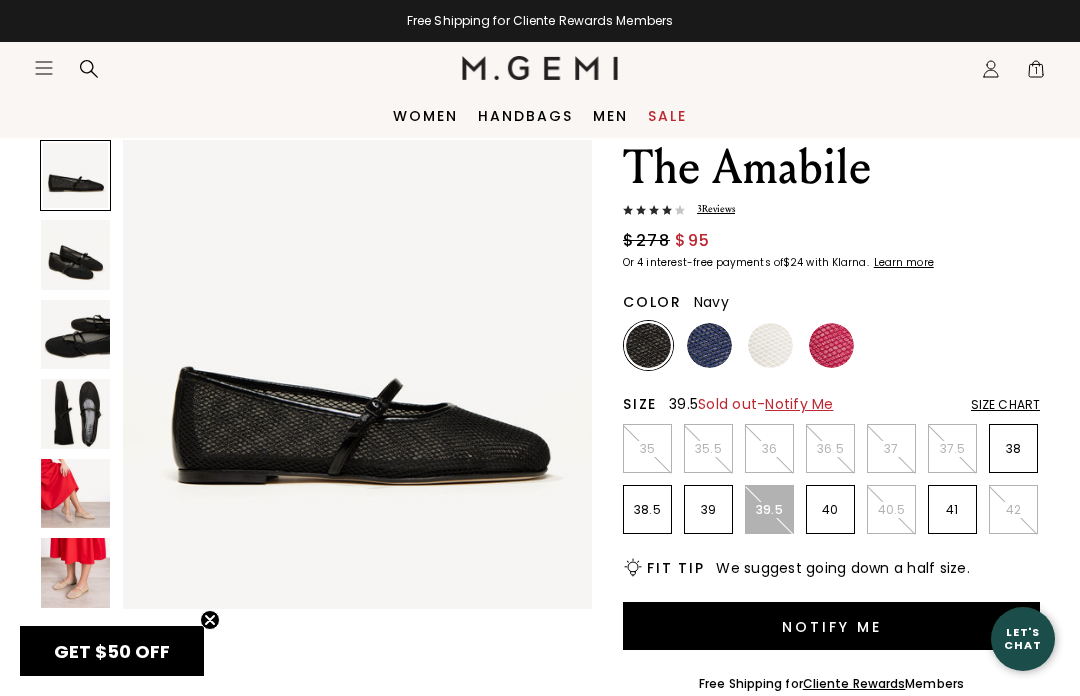 click at bounding box center (709, 345) 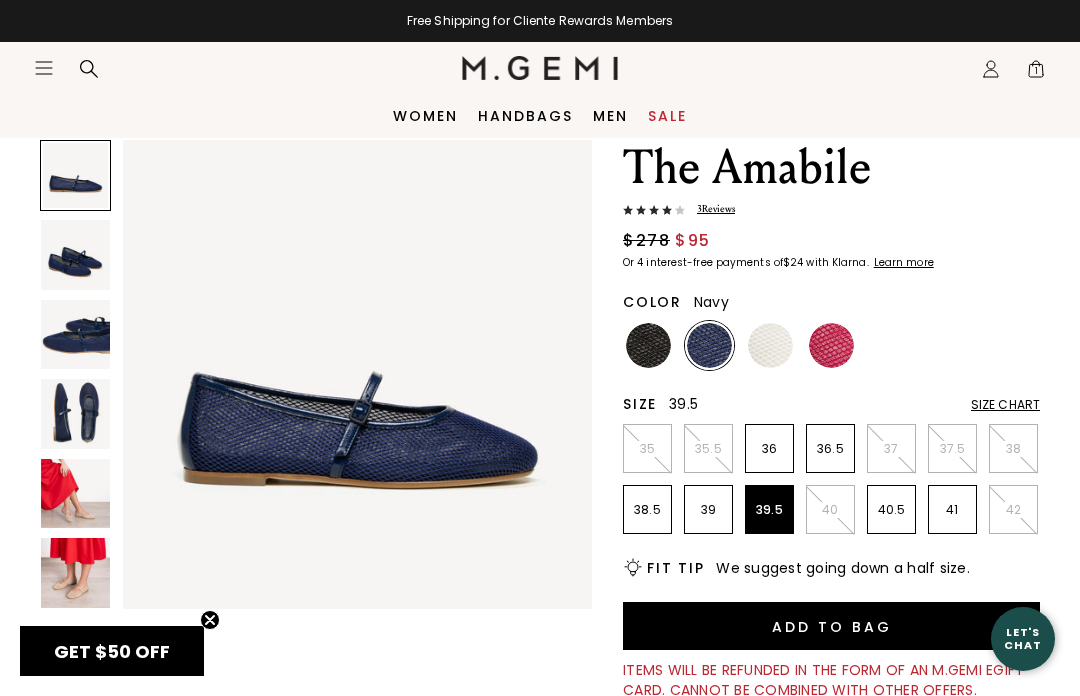 click at bounding box center (75, 572) 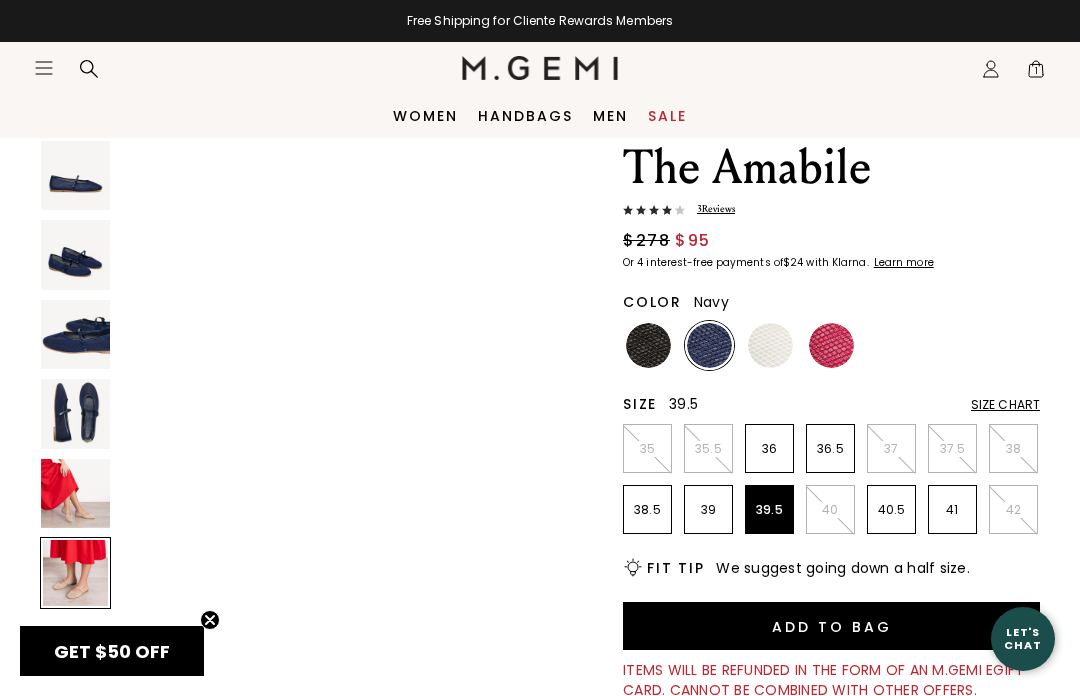 scroll, scrollTop: 2443, scrollLeft: 0, axis: vertical 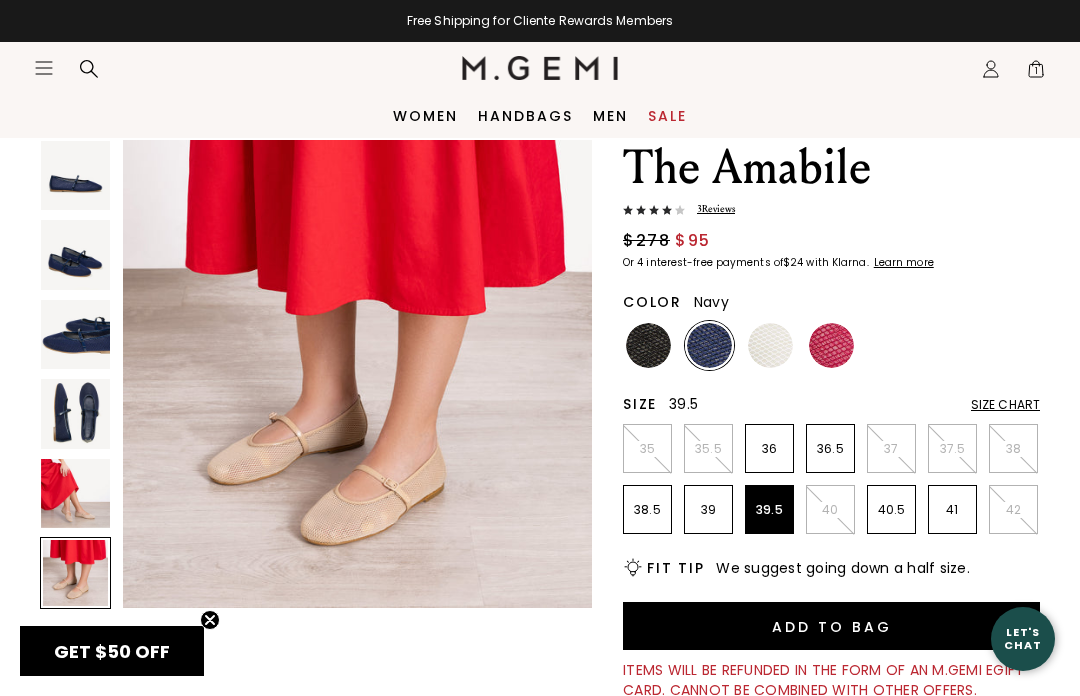 click at bounding box center (75, 413) 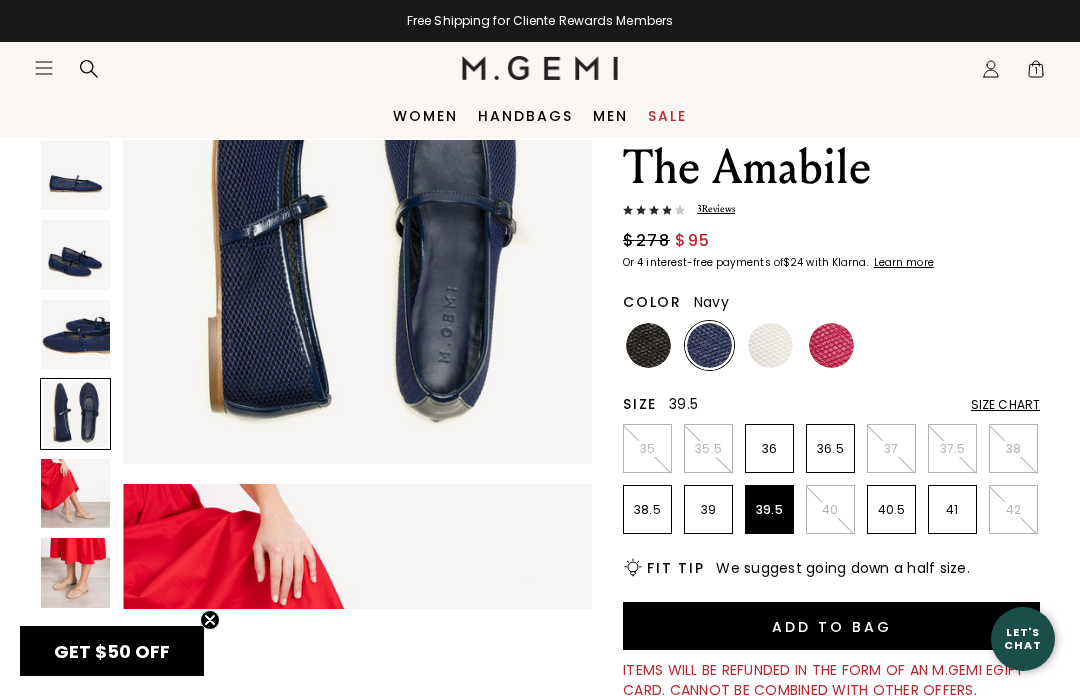 scroll, scrollTop: 1466, scrollLeft: 0, axis: vertical 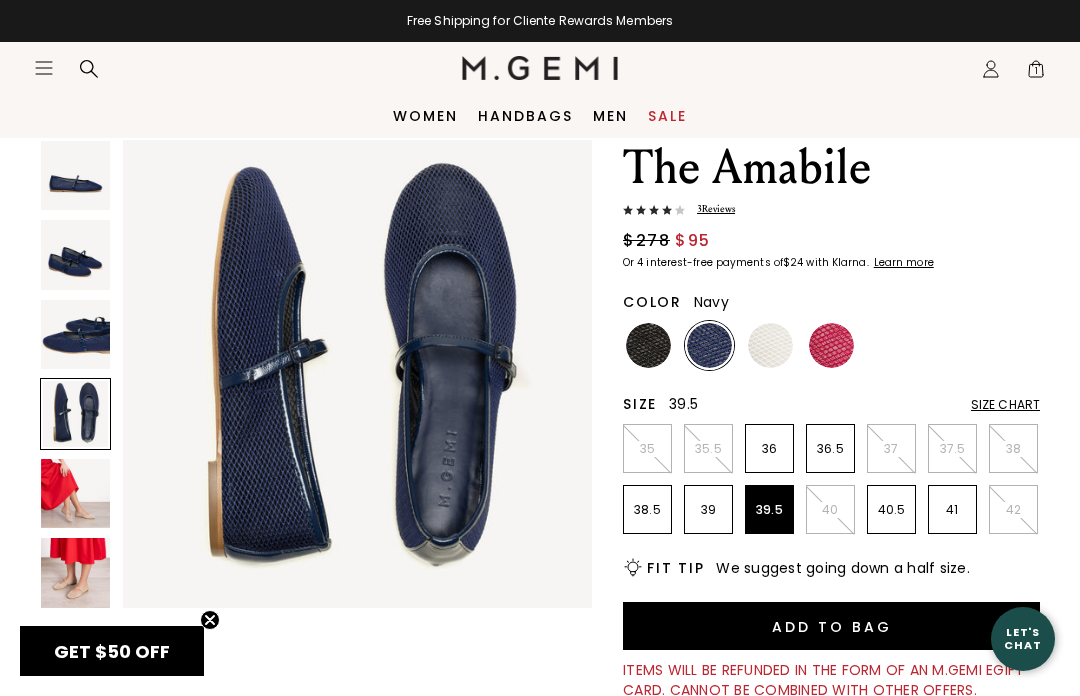 click at bounding box center [75, 254] 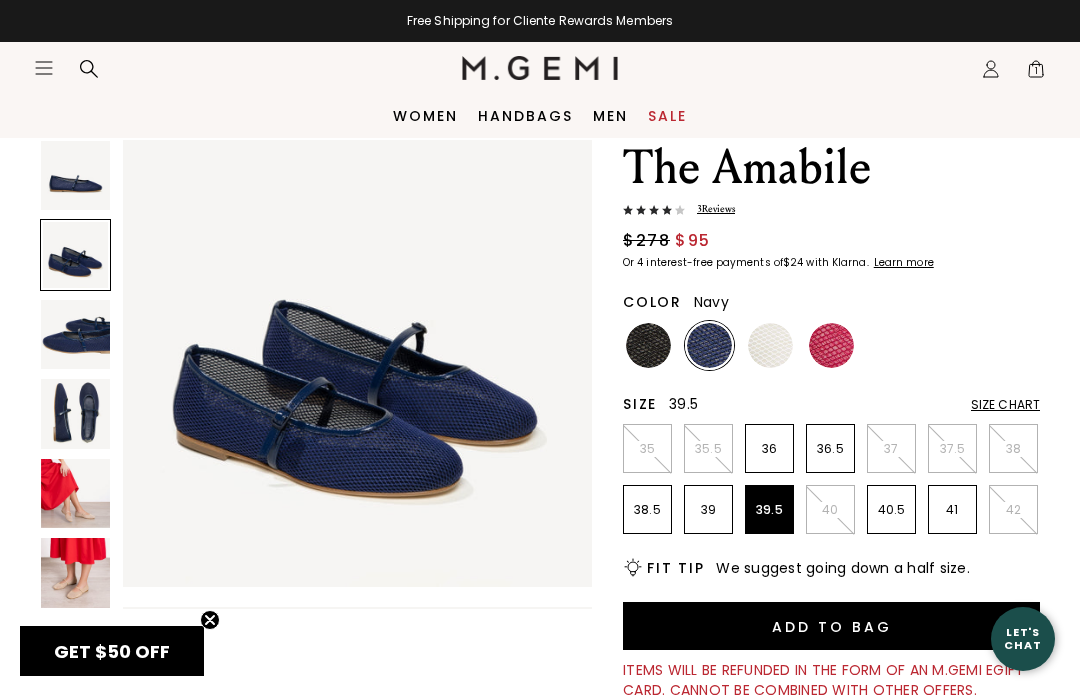 scroll, scrollTop: 489, scrollLeft: 0, axis: vertical 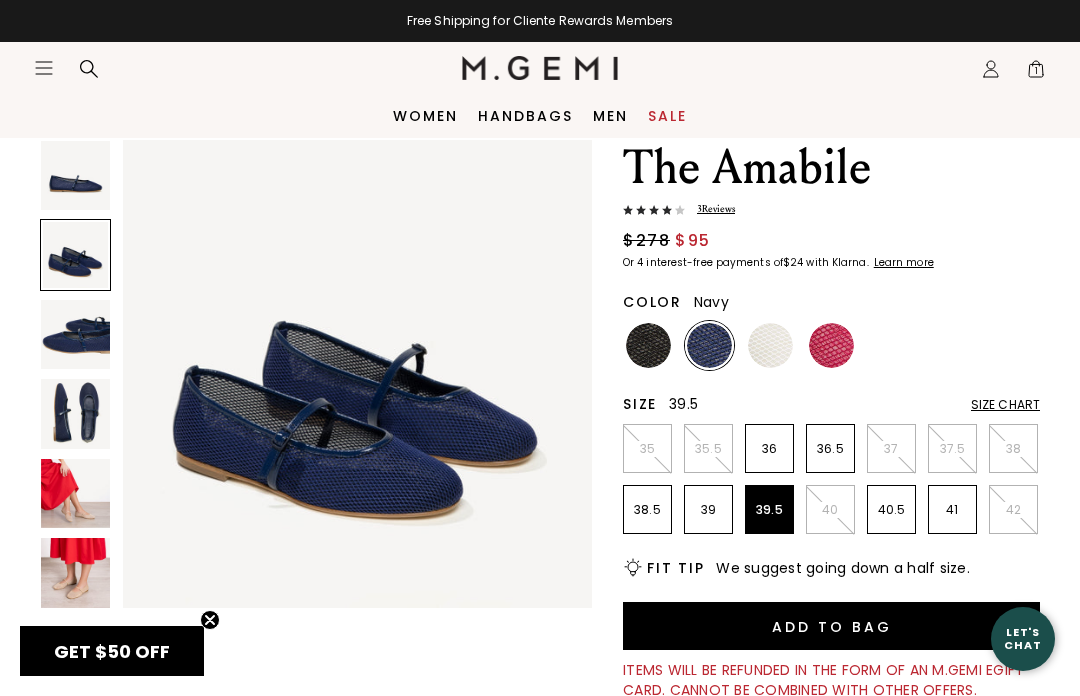 click on "Add to Bag" at bounding box center [831, 626] 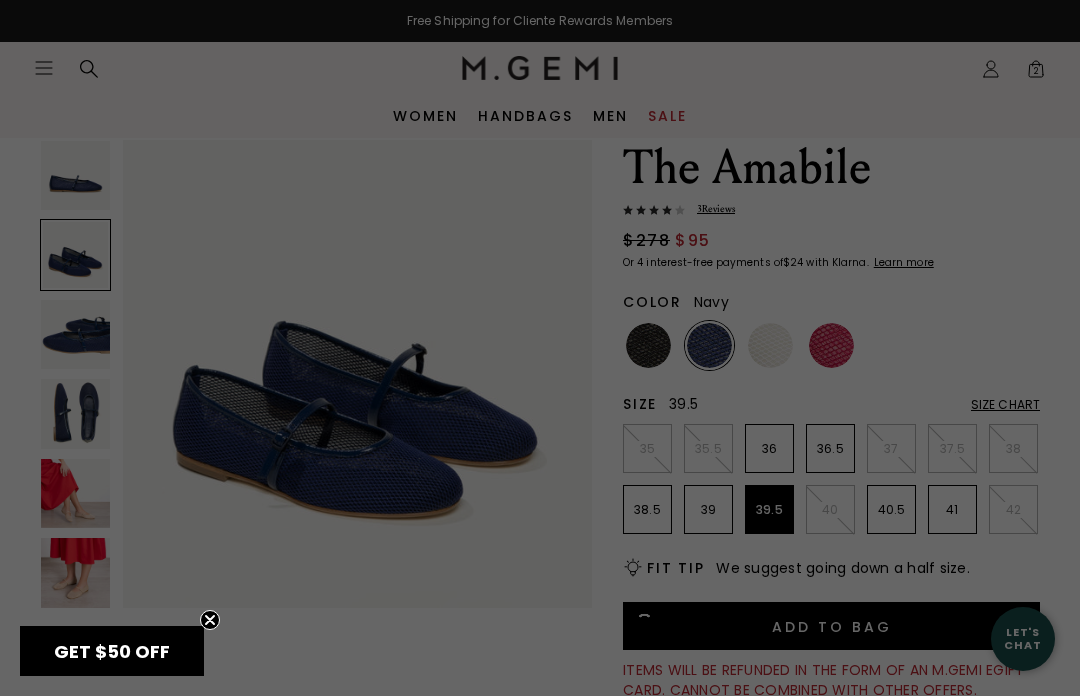 scroll, scrollTop: 69, scrollLeft: 0, axis: vertical 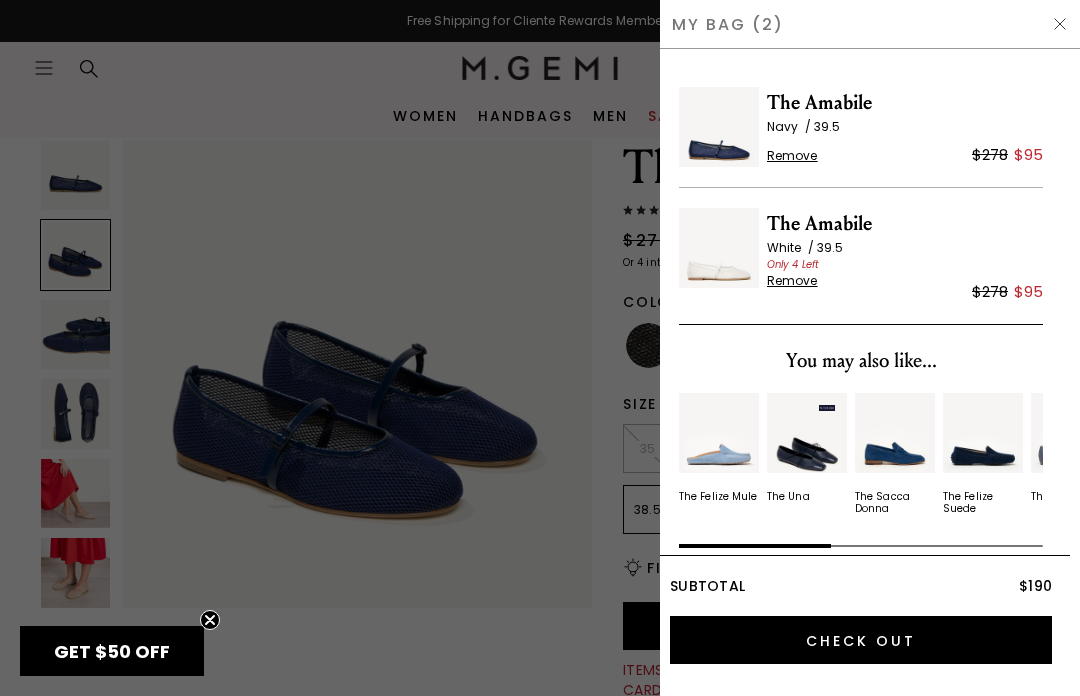 click at bounding box center (1060, 24) 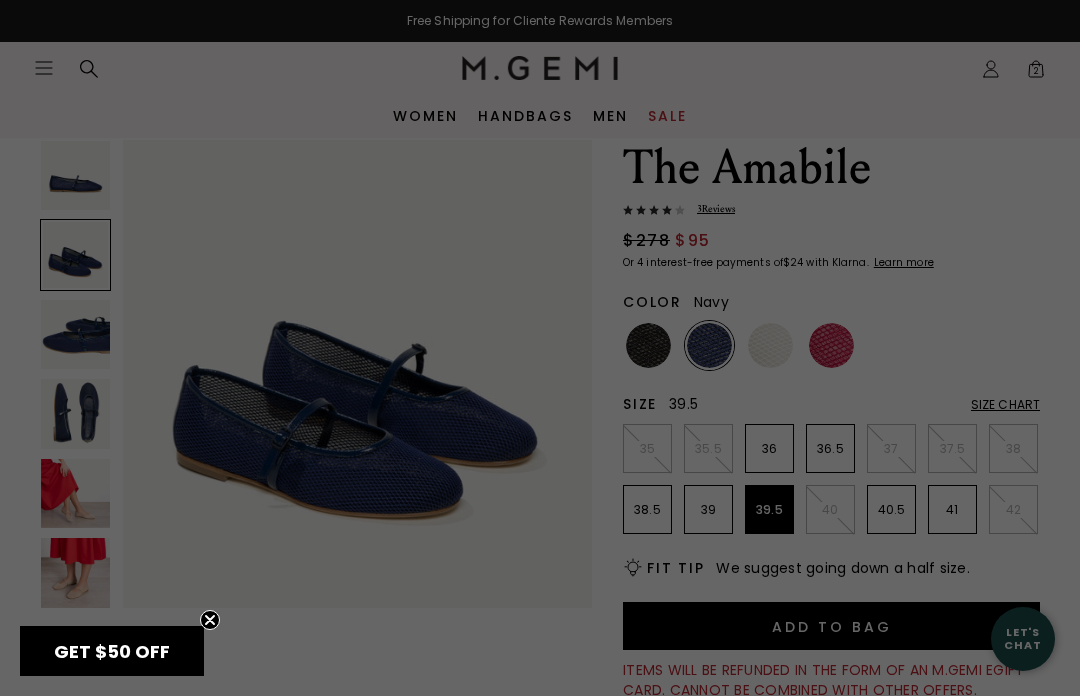 scroll, scrollTop: 70, scrollLeft: 0, axis: vertical 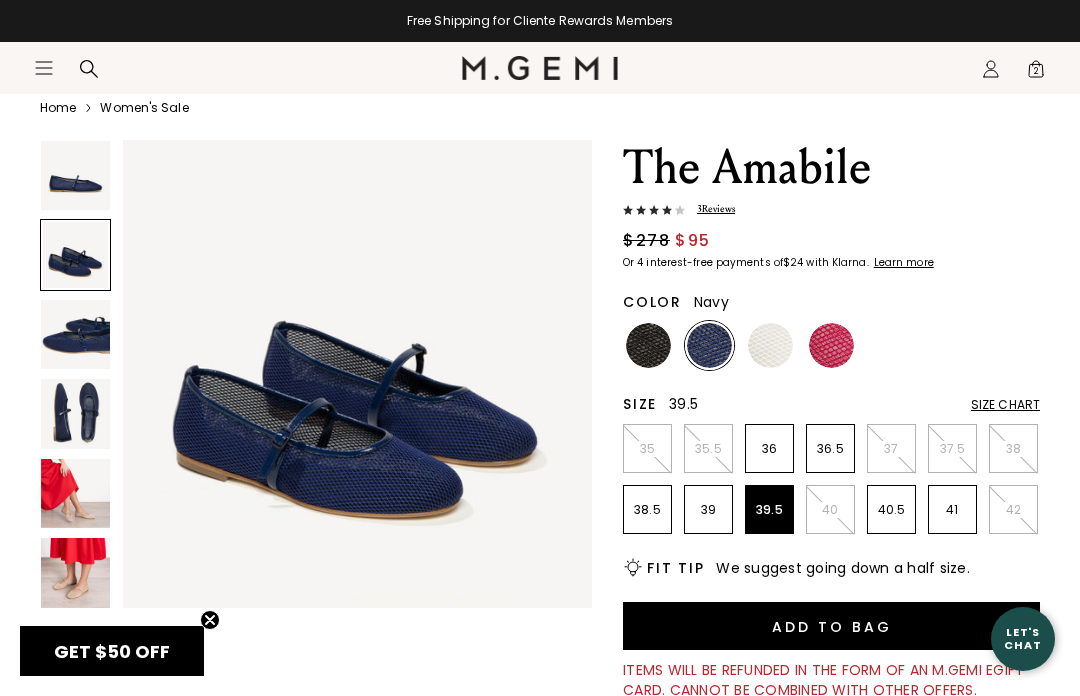 click at bounding box center [831, 345] 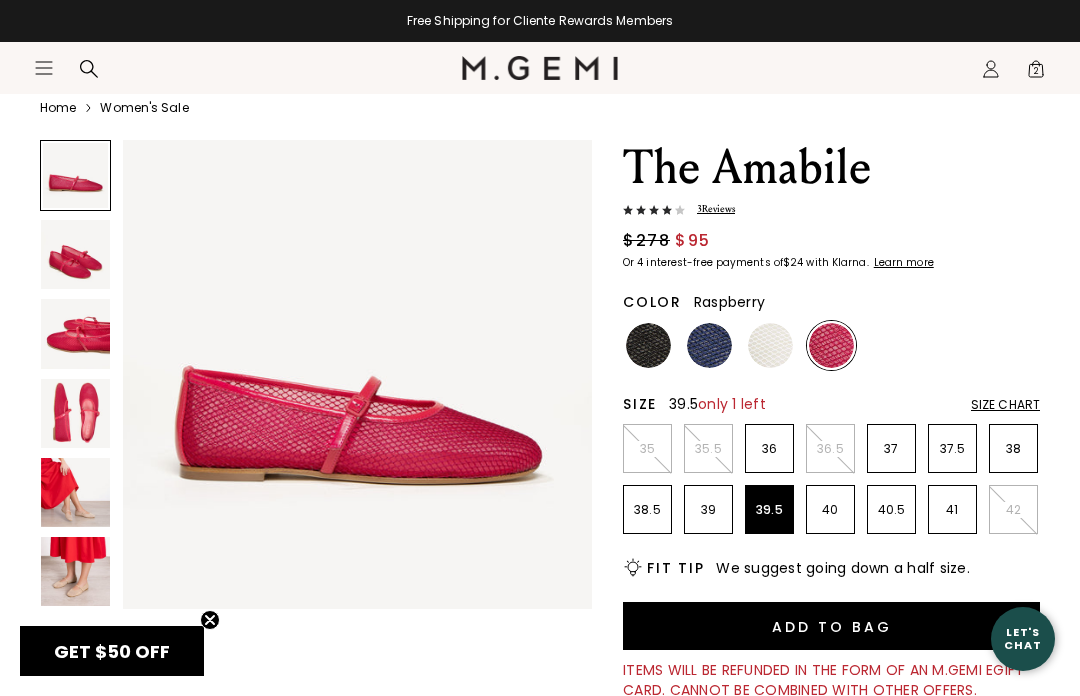 scroll, scrollTop: 0, scrollLeft: 0, axis: both 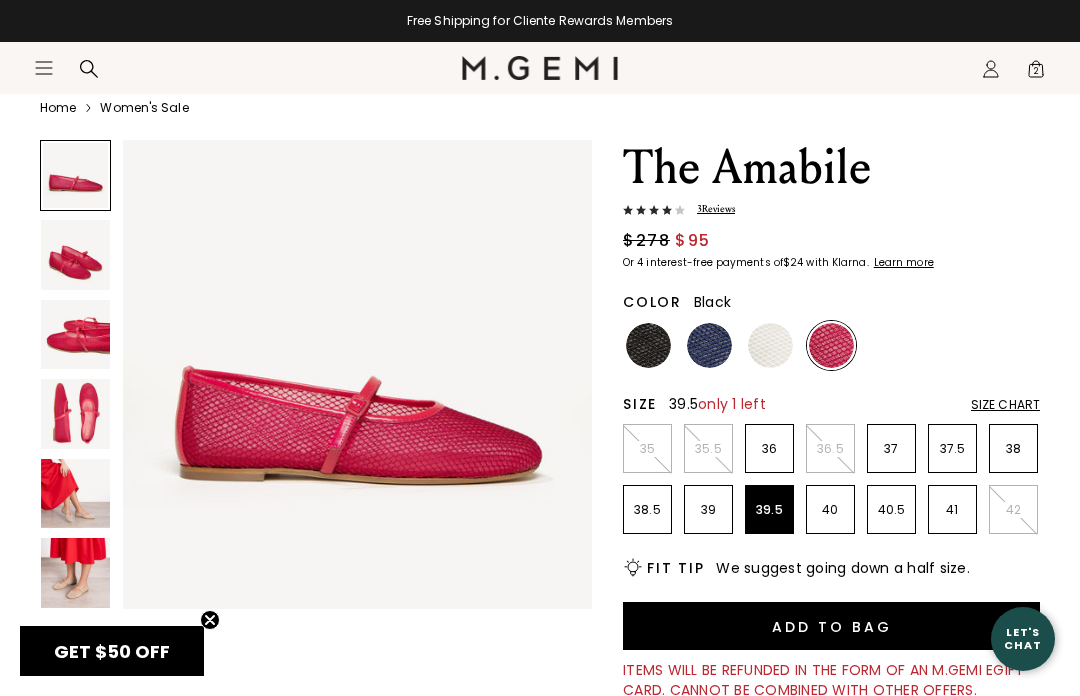 click at bounding box center (648, 345) 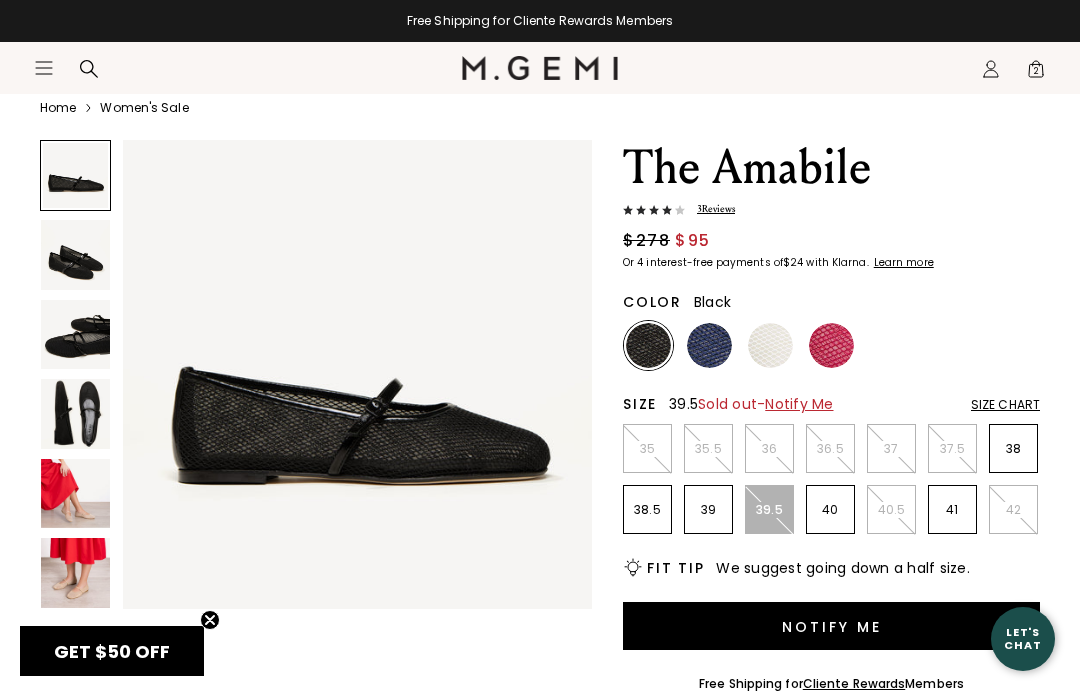 click on "Size Chart" at bounding box center [1005, 405] 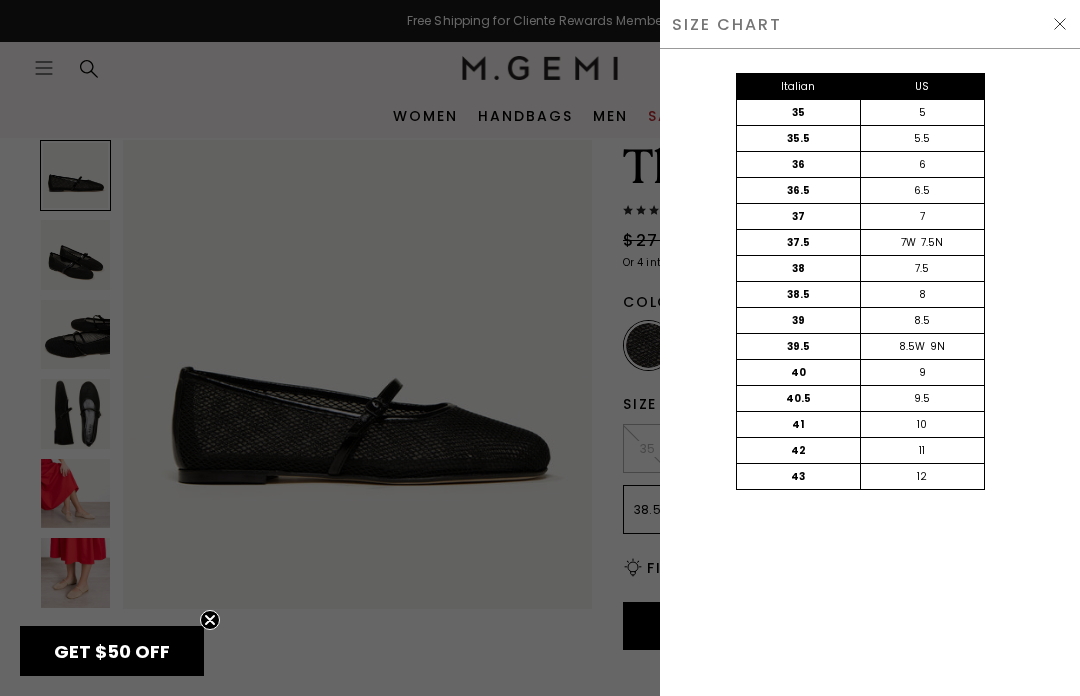 scroll, scrollTop: 69, scrollLeft: 0, axis: vertical 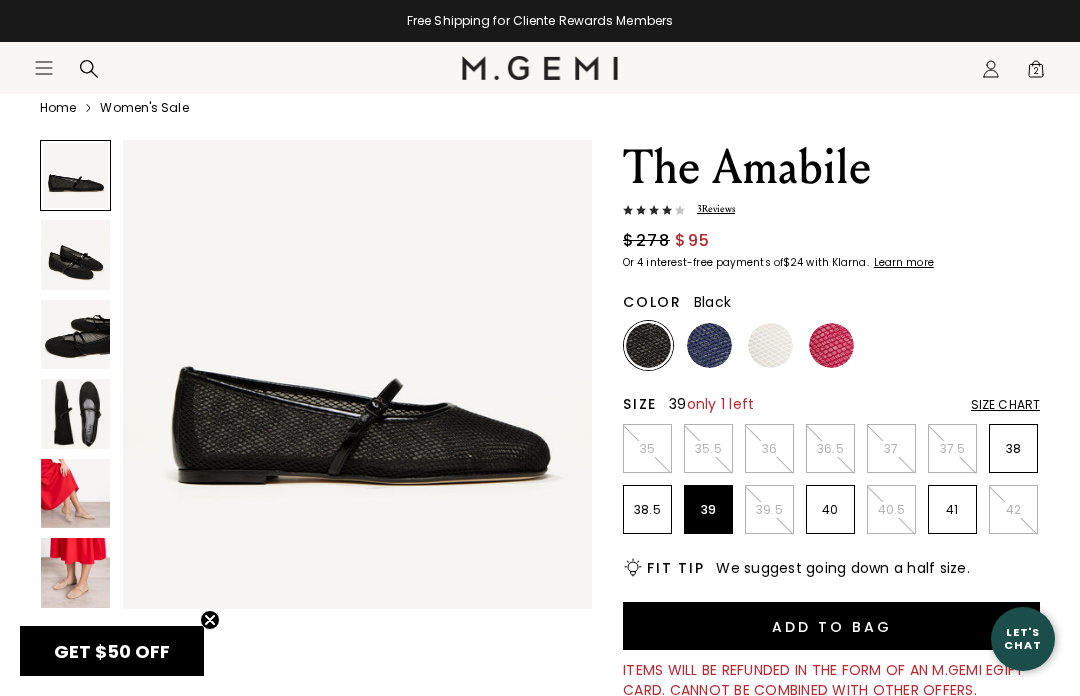 click on "39" at bounding box center (708, 510) 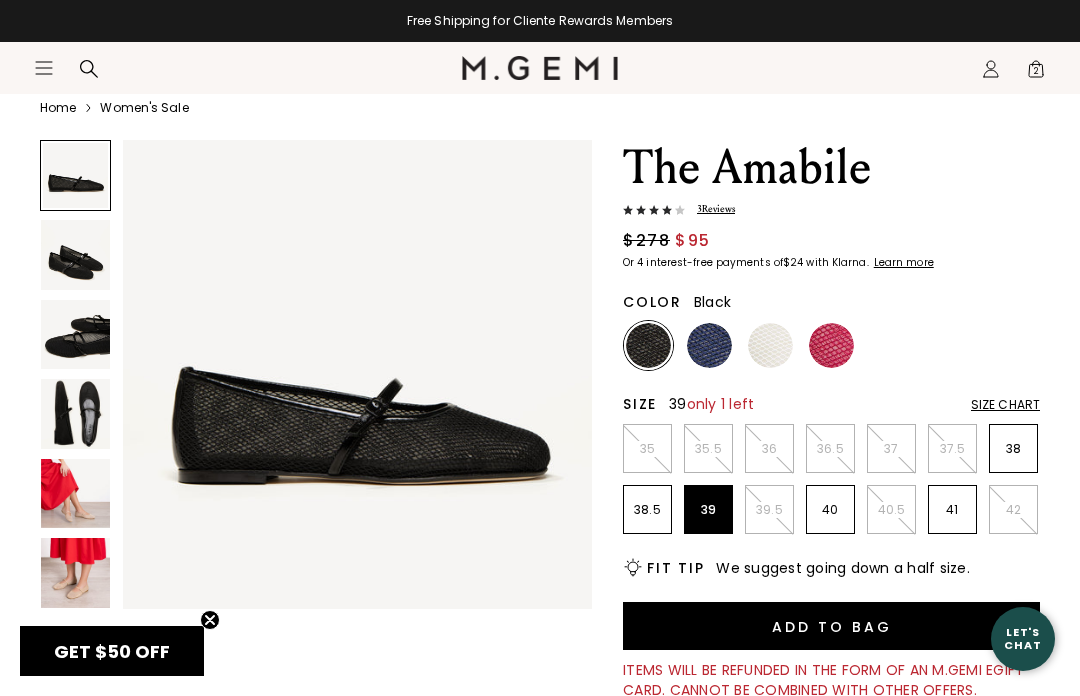 click on "Add to Bag" at bounding box center (831, 626) 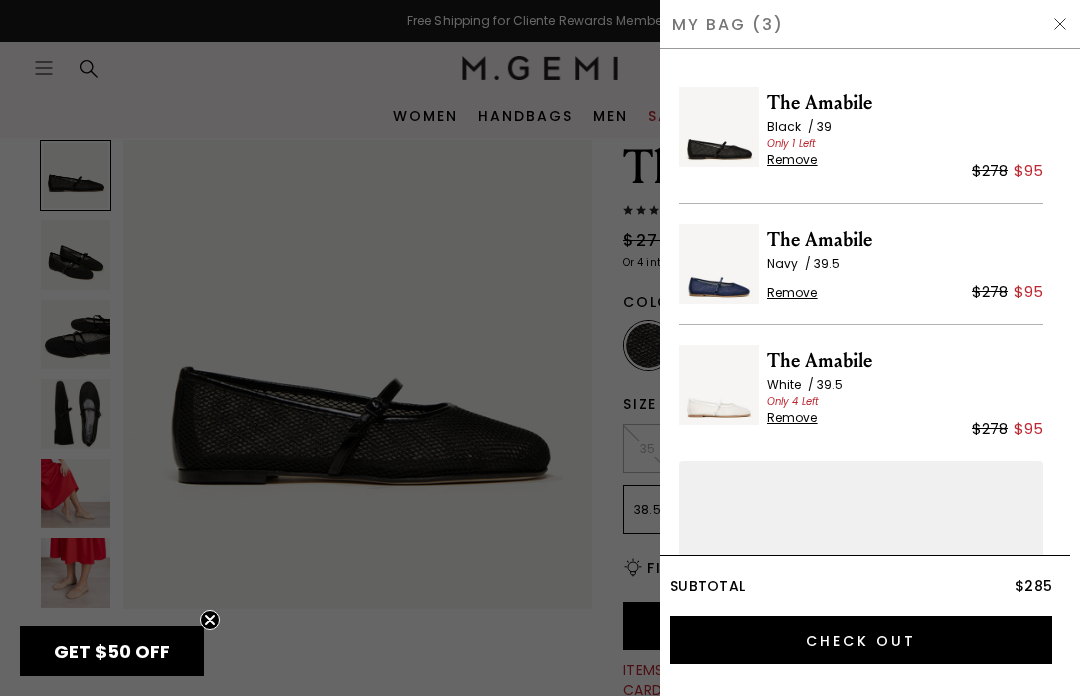 scroll, scrollTop: 69, scrollLeft: 0, axis: vertical 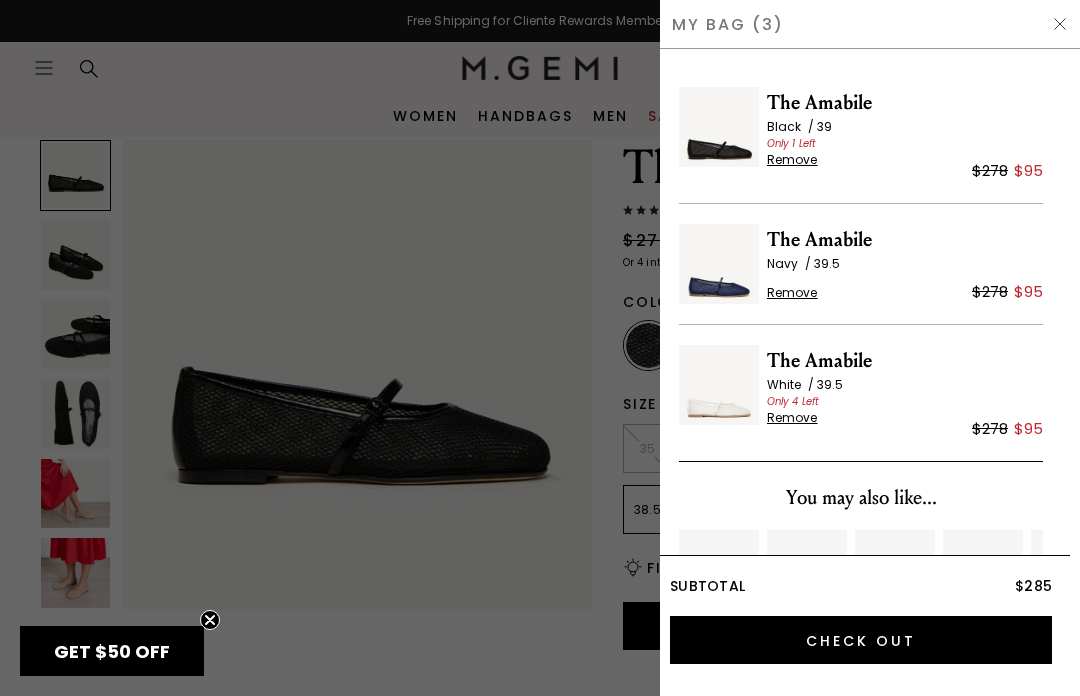 click on "Remove" at bounding box center [792, 293] 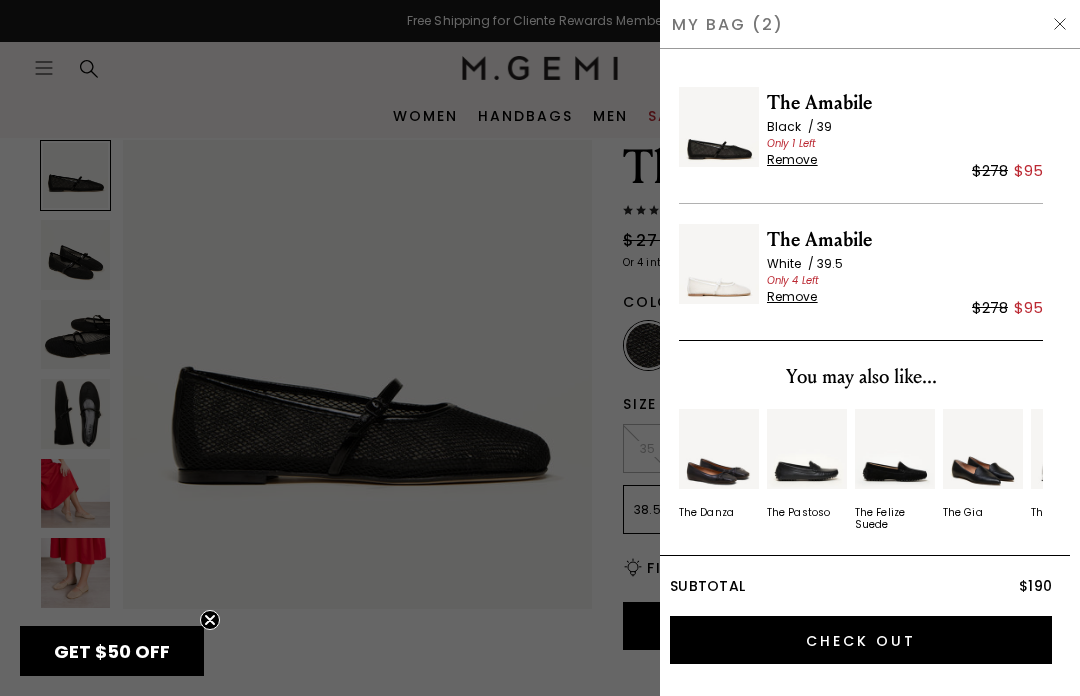 scroll, scrollTop: 0, scrollLeft: 0, axis: both 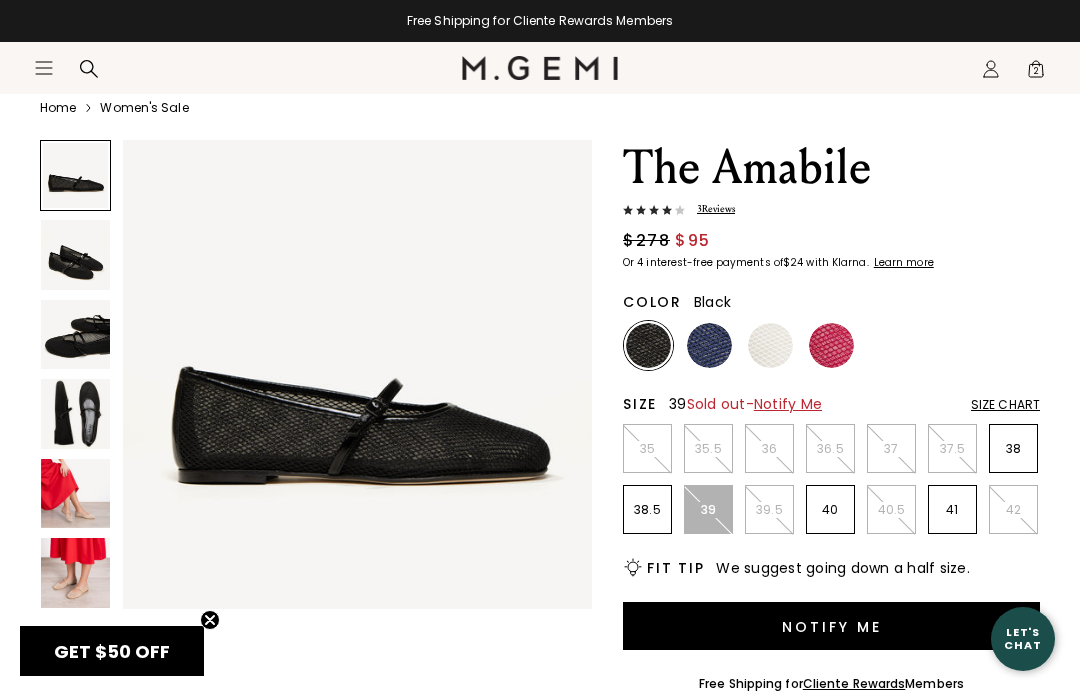 click at bounding box center [540, 68] 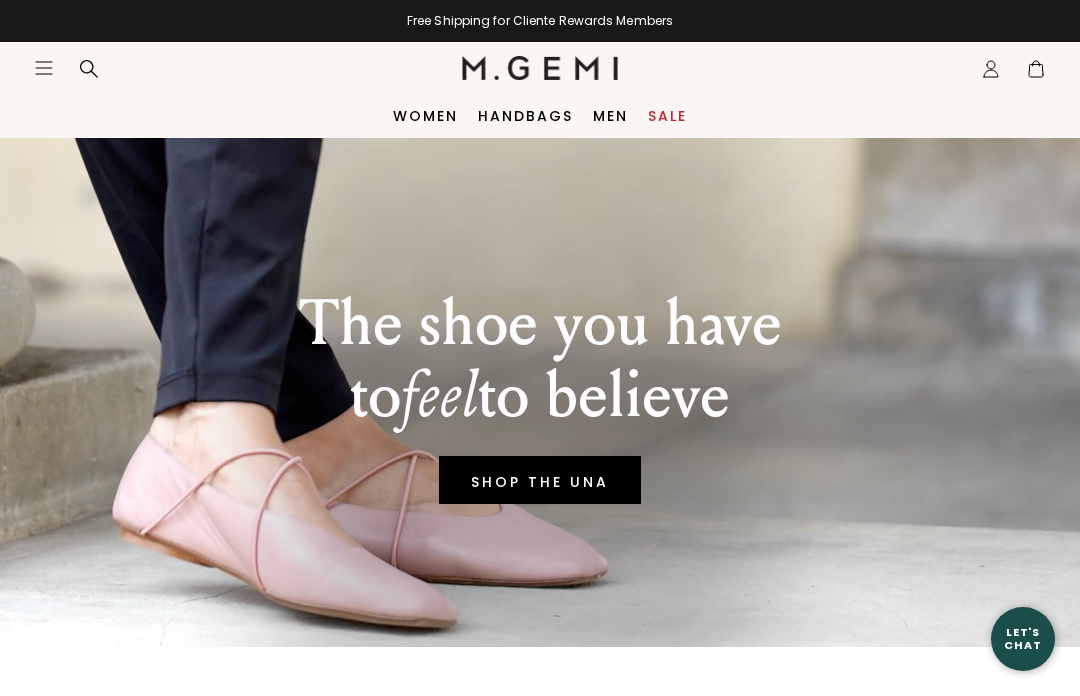 scroll, scrollTop: 0, scrollLeft: 0, axis: both 